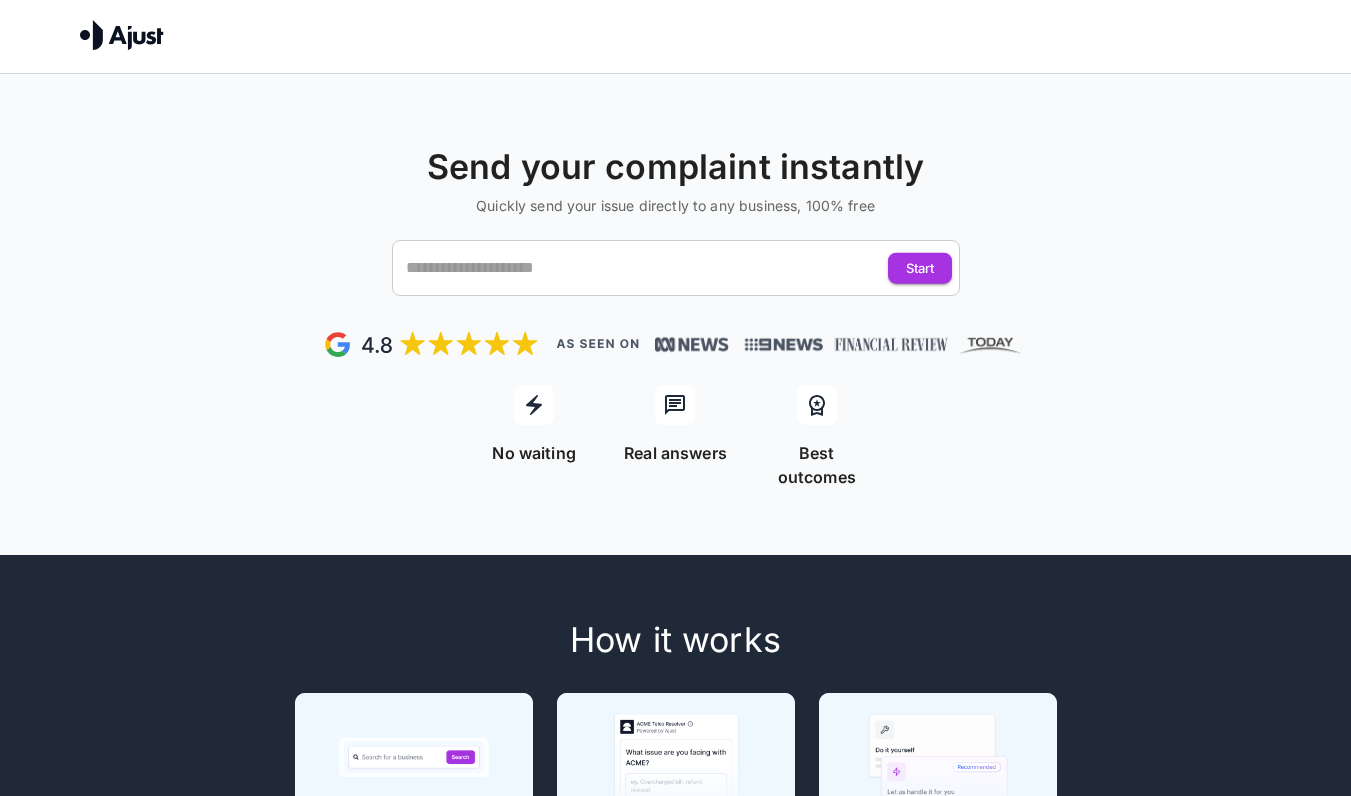 scroll, scrollTop: 0, scrollLeft: 0, axis: both 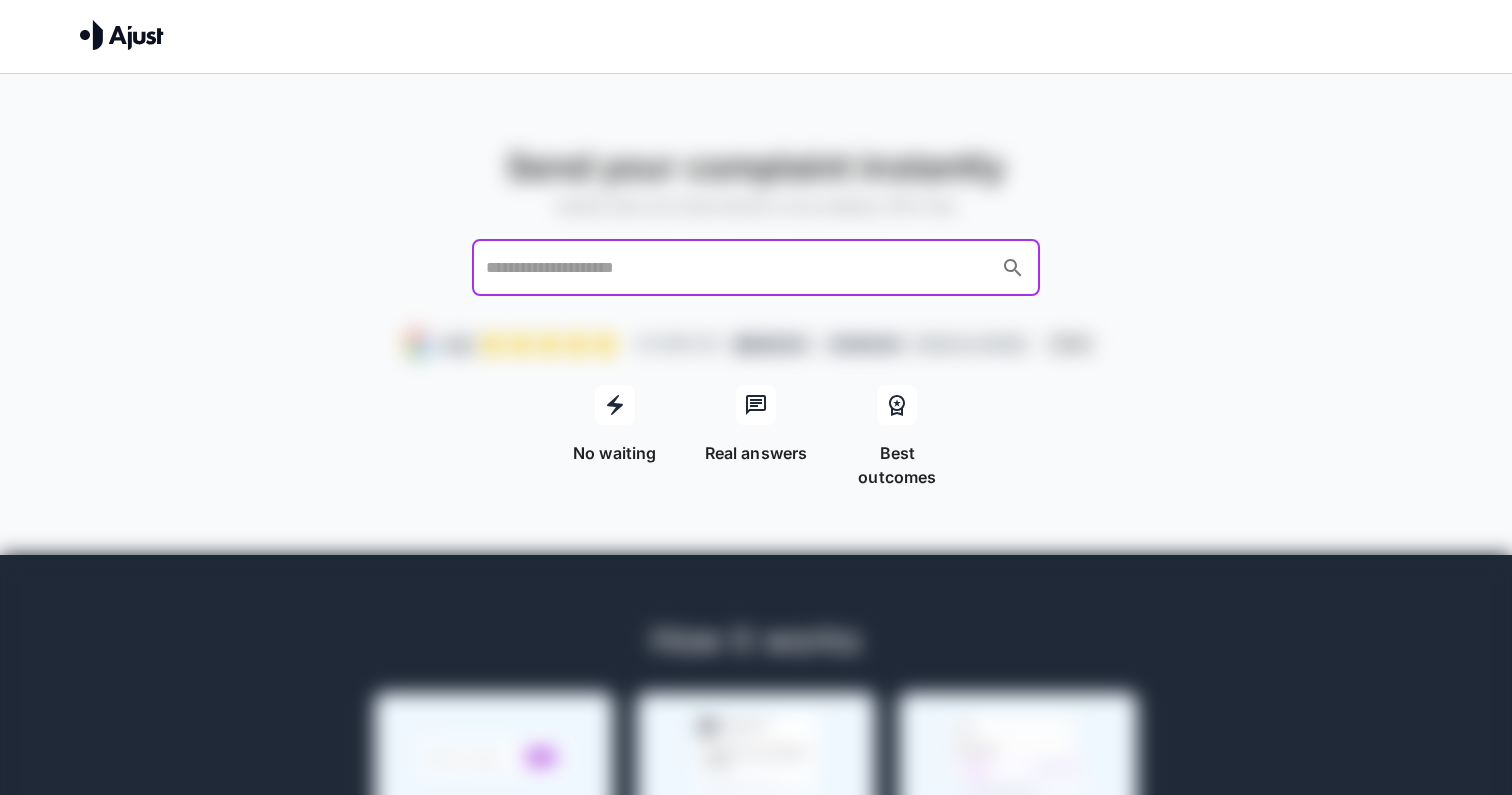click at bounding box center [737, 268] 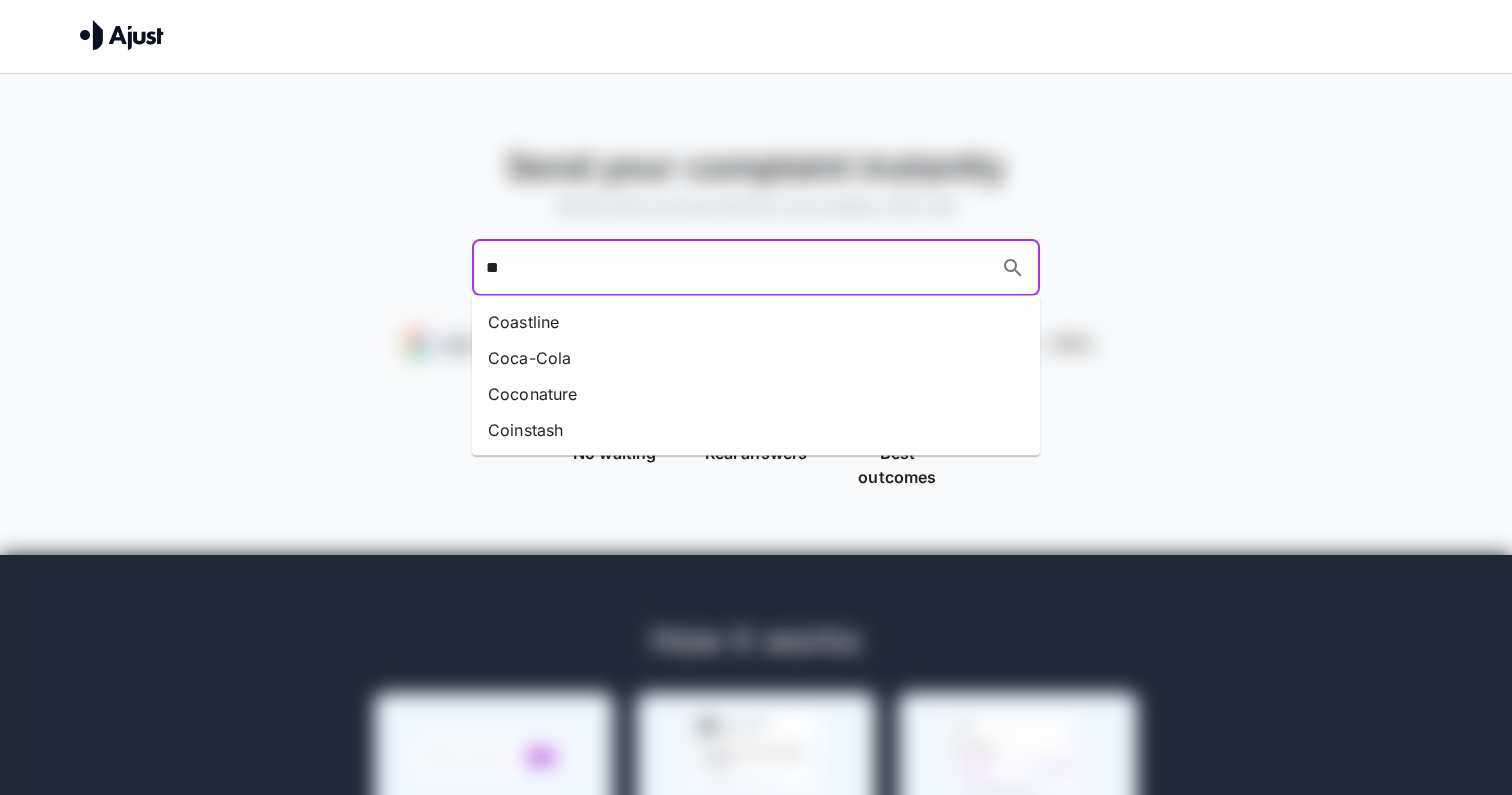 type on "*" 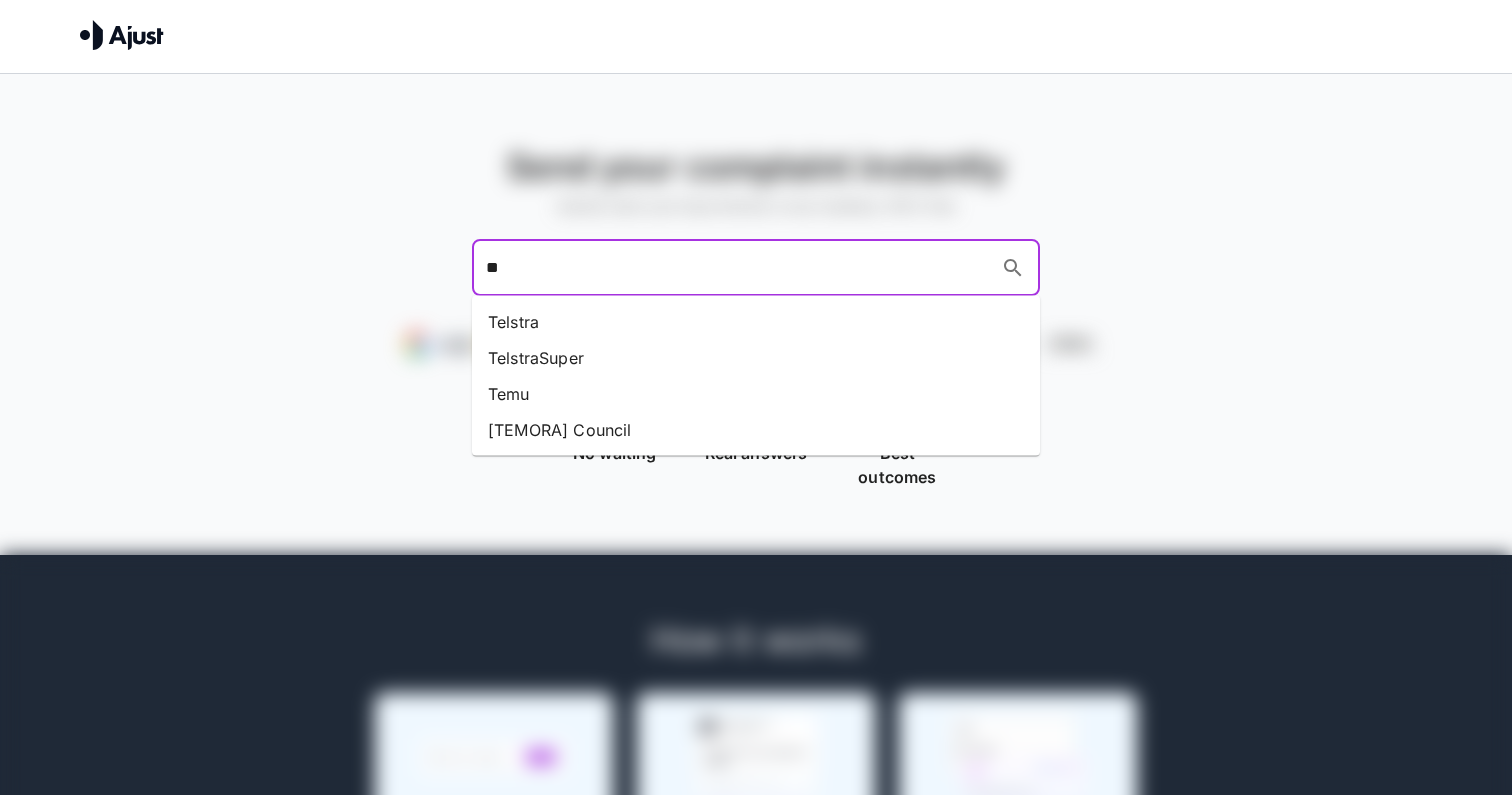 type on "*" 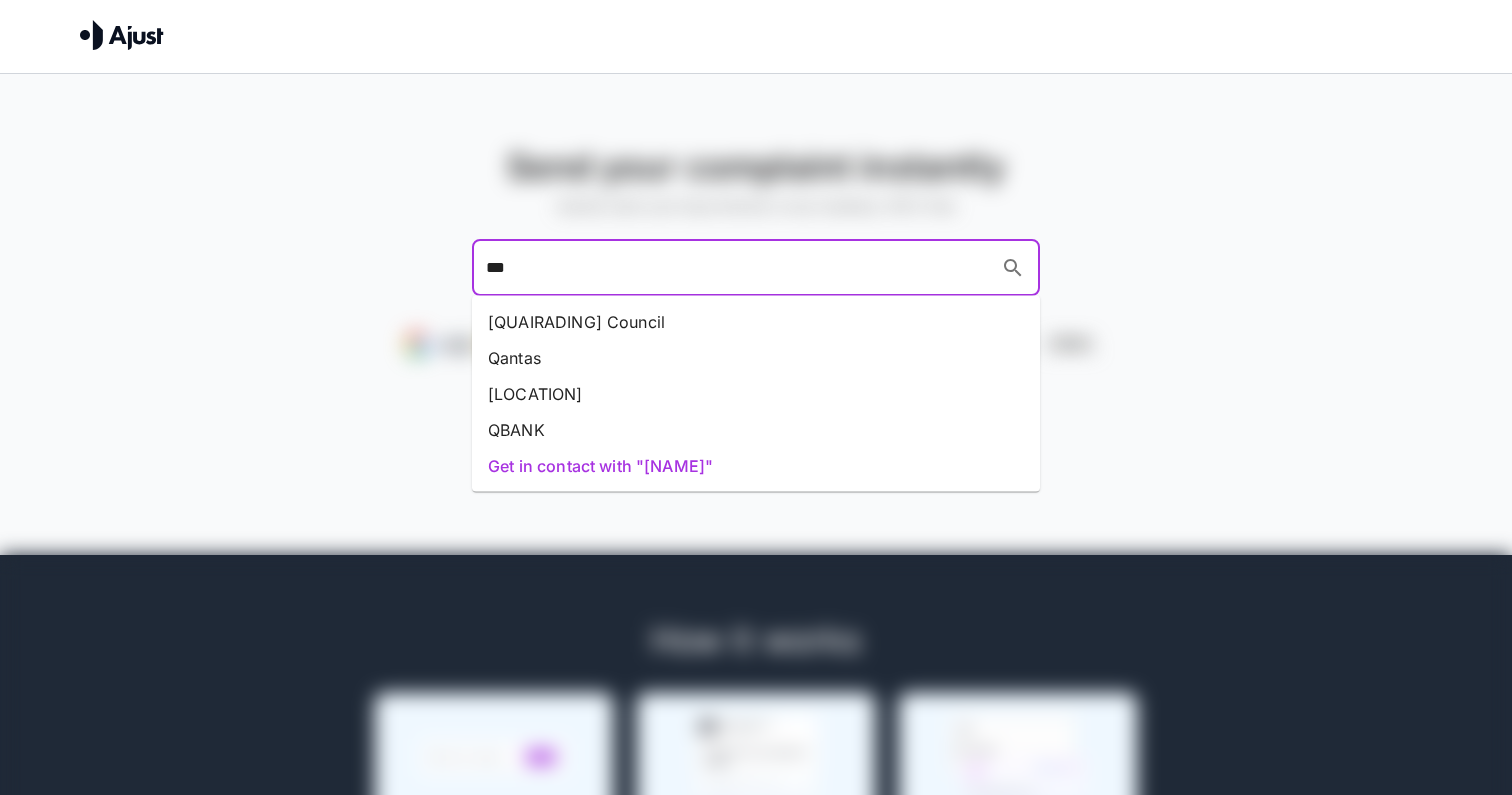 type on "****" 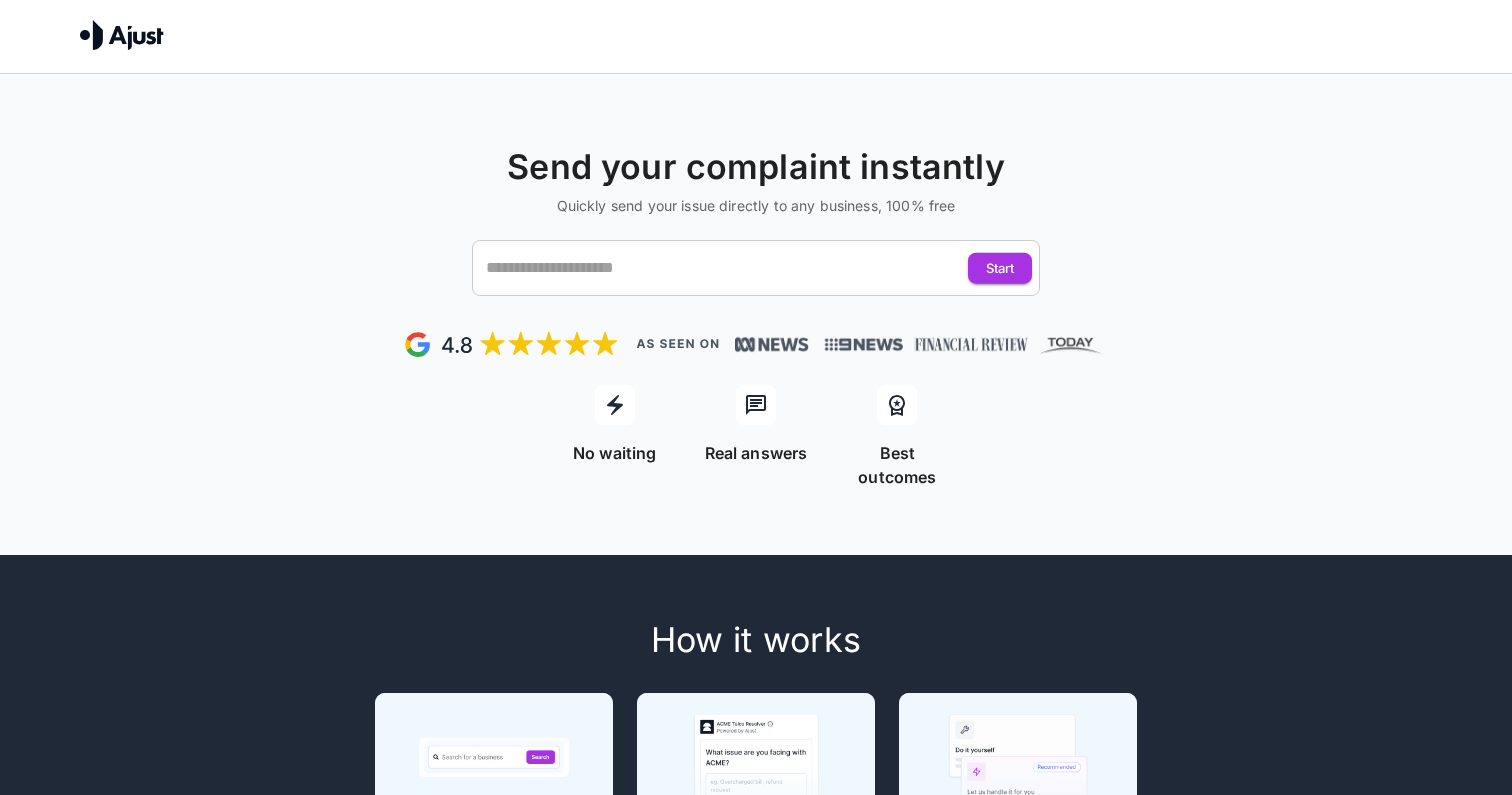 scroll, scrollTop: 0, scrollLeft: 0, axis: both 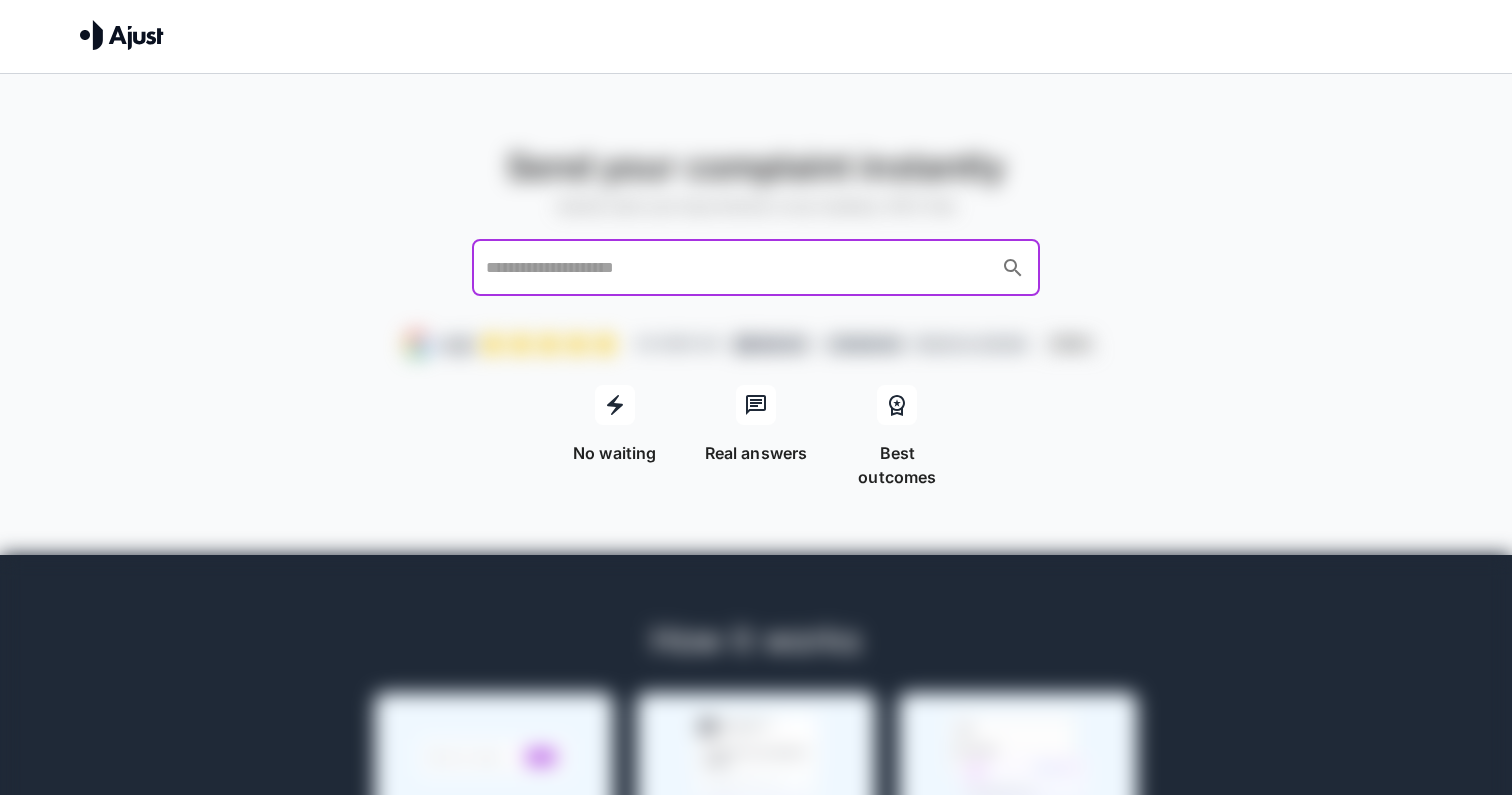 click at bounding box center (737, 268) 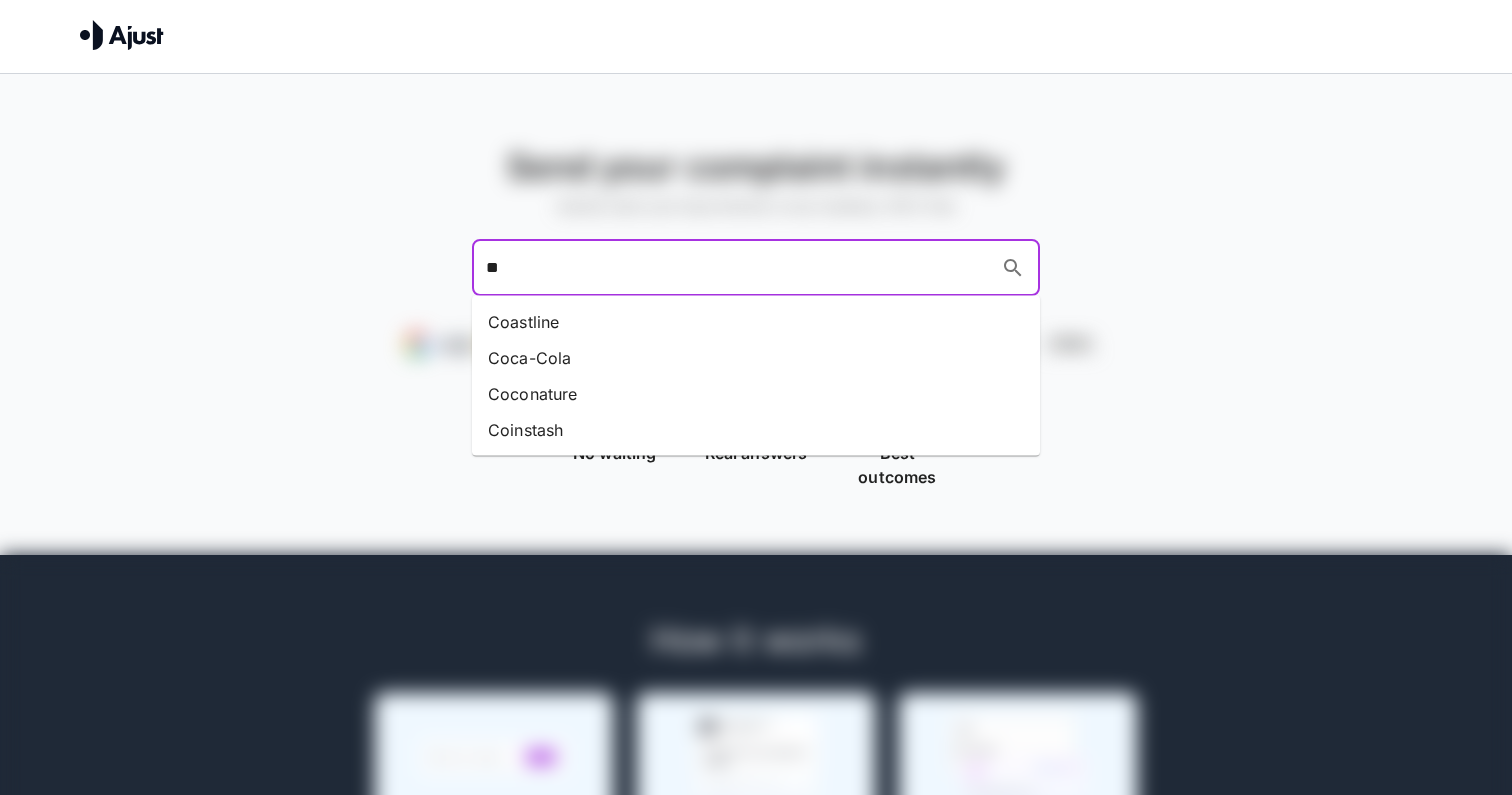type on "***" 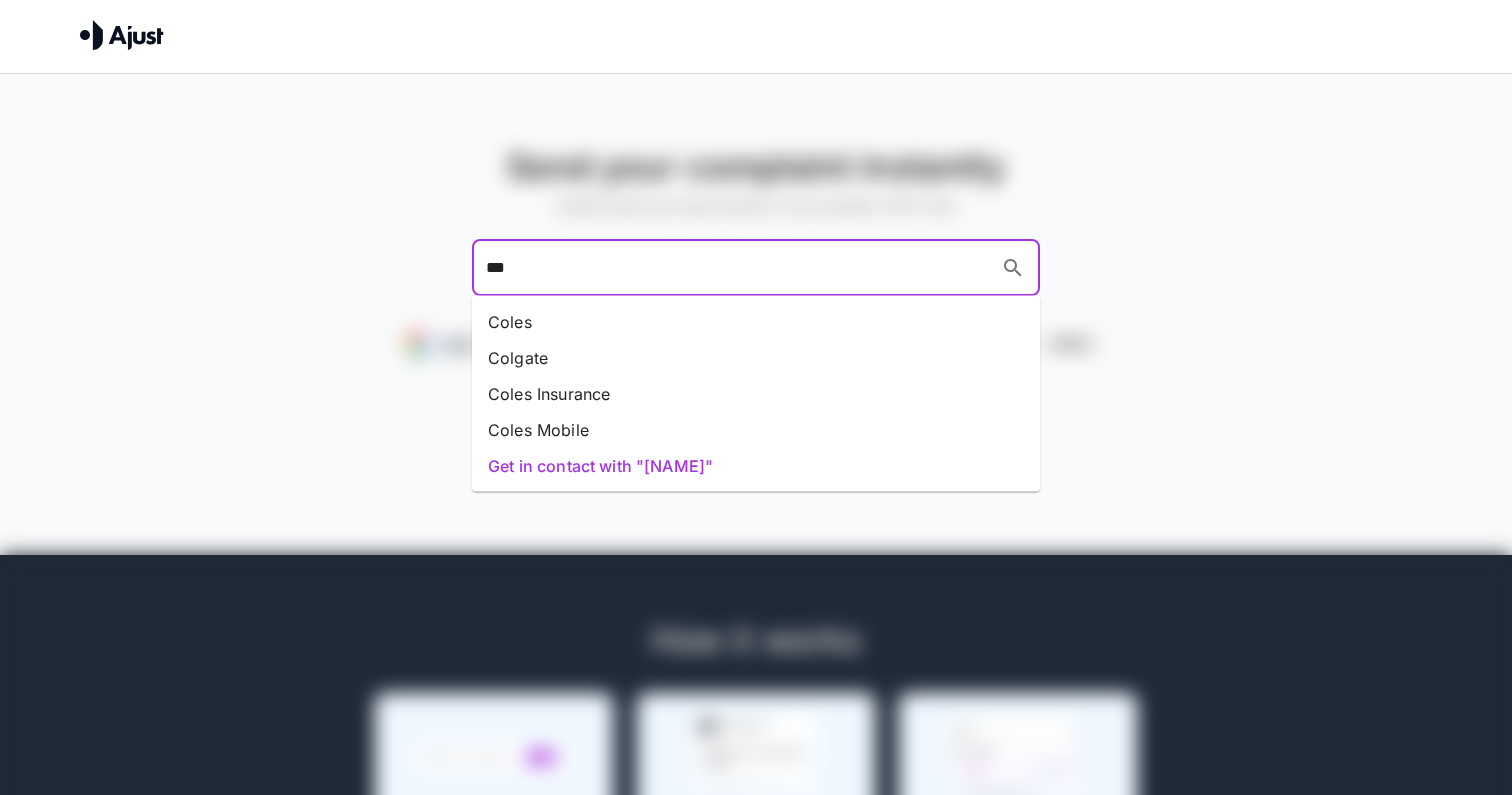 click on "Coles" at bounding box center (756, 322) 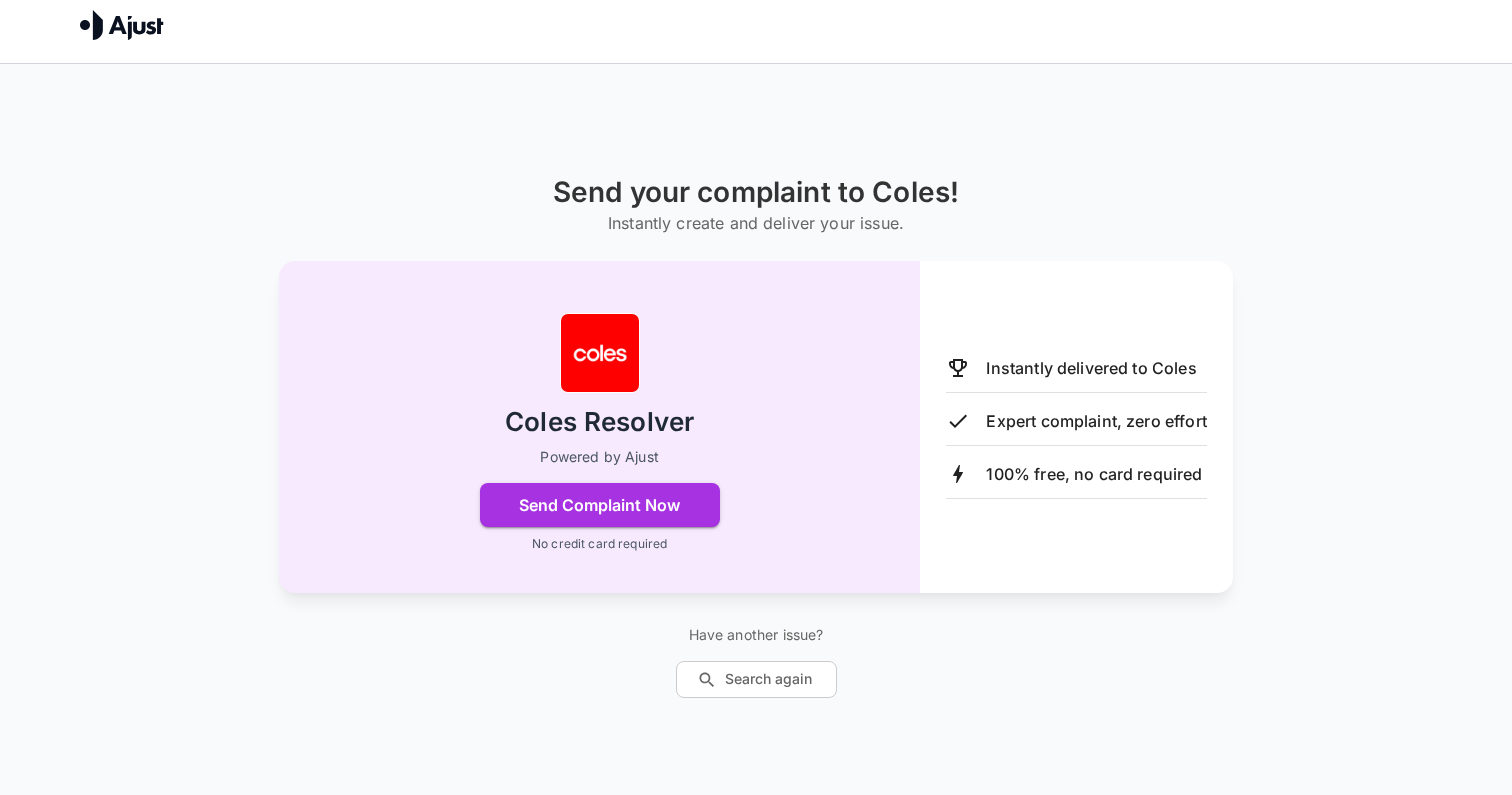 scroll, scrollTop: 0, scrollLeft: 0, axis: both 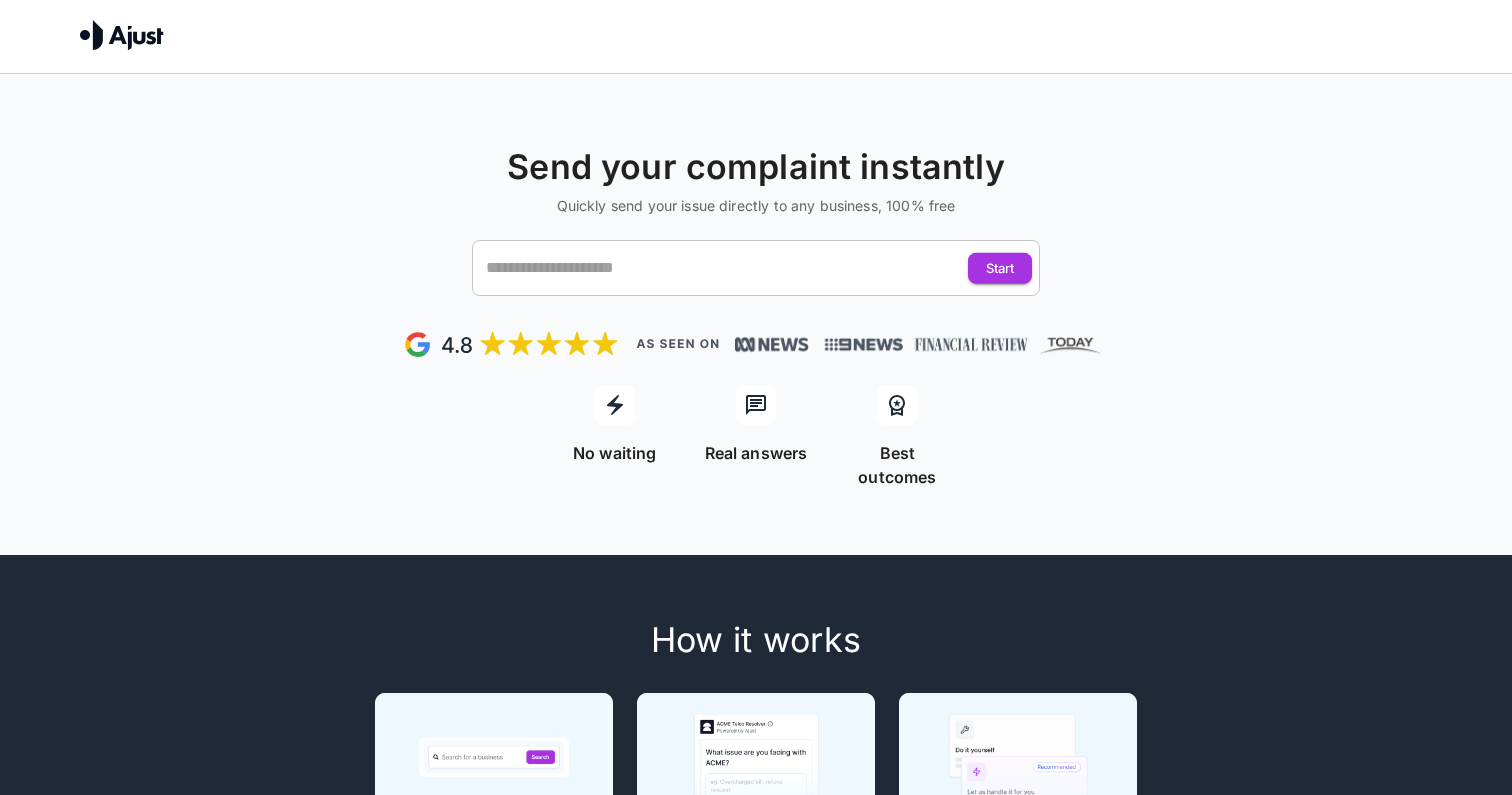 click at bounding box center (737, 268) 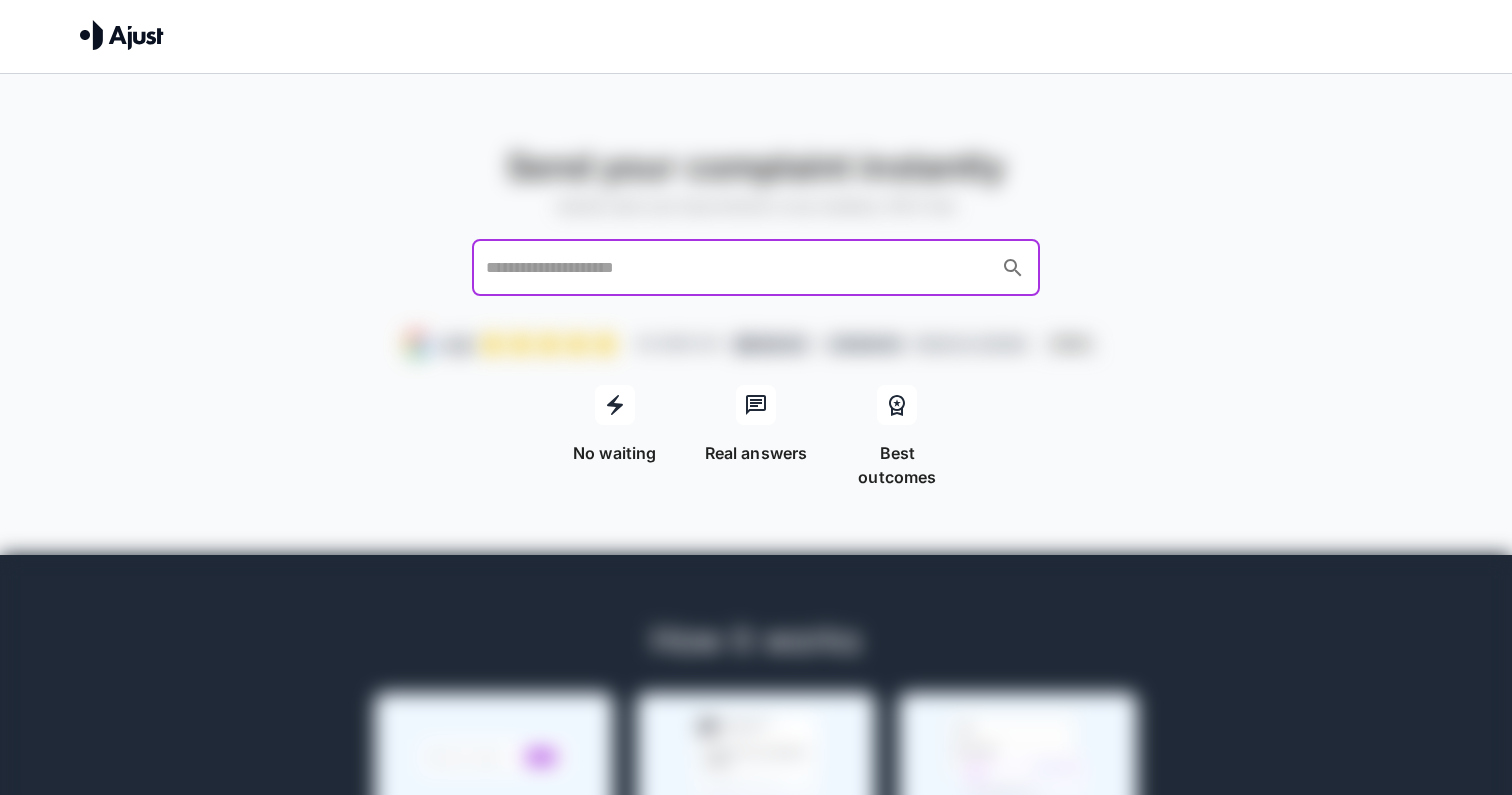 click at bounding box center (737, 268) 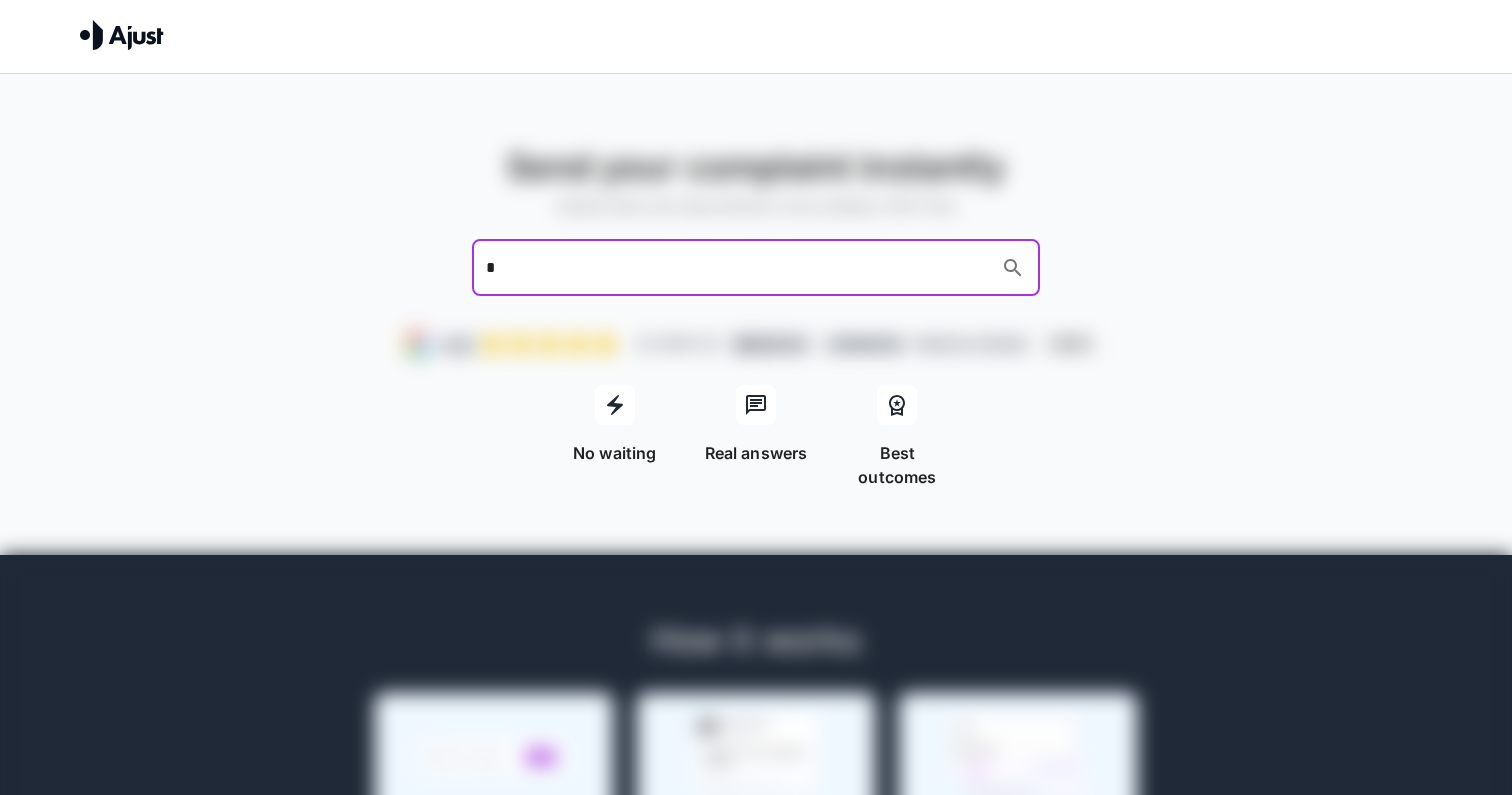 type on "**" 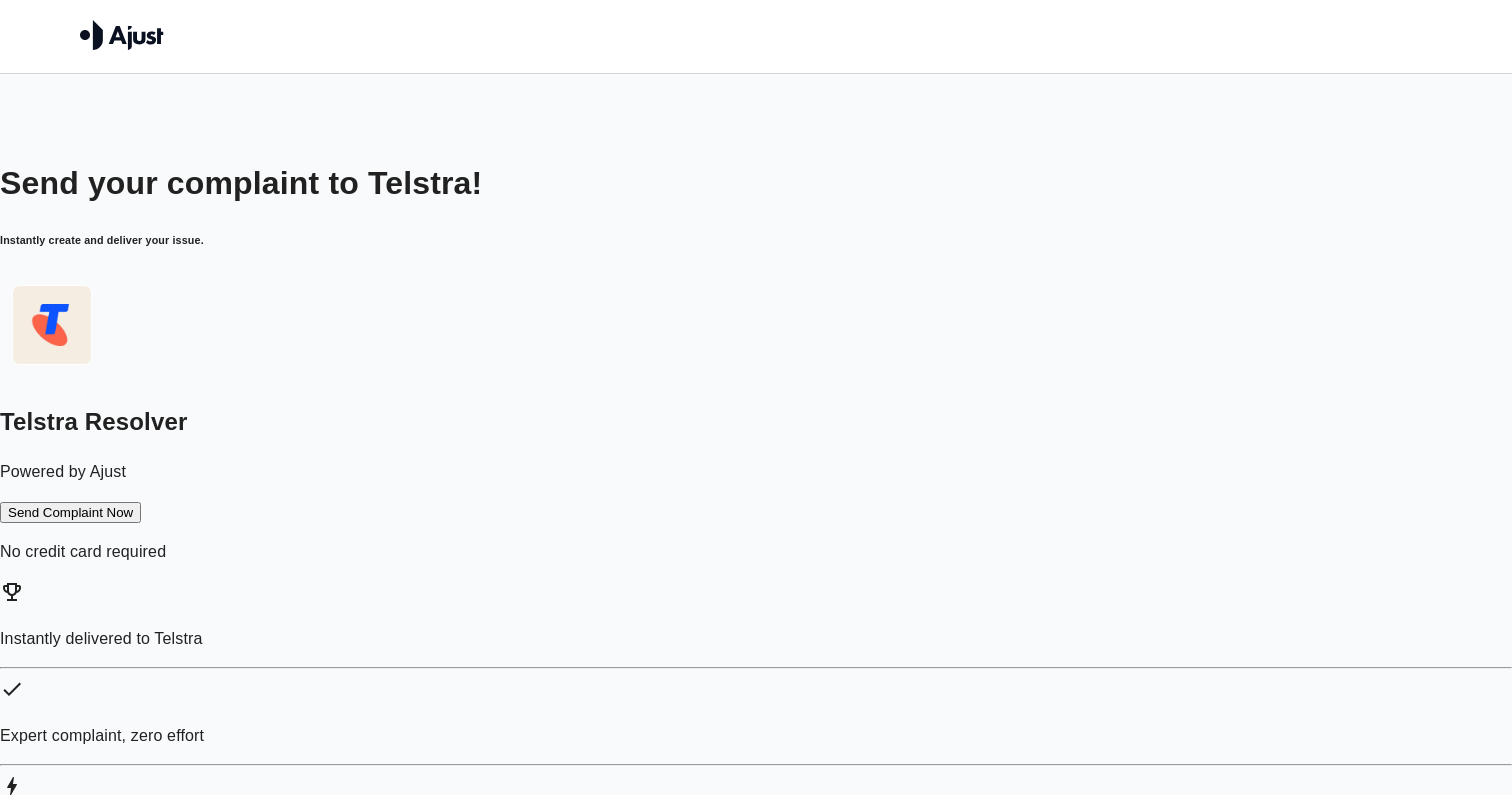 click on "Send Complaint Now" at bounding box center [70, 512] 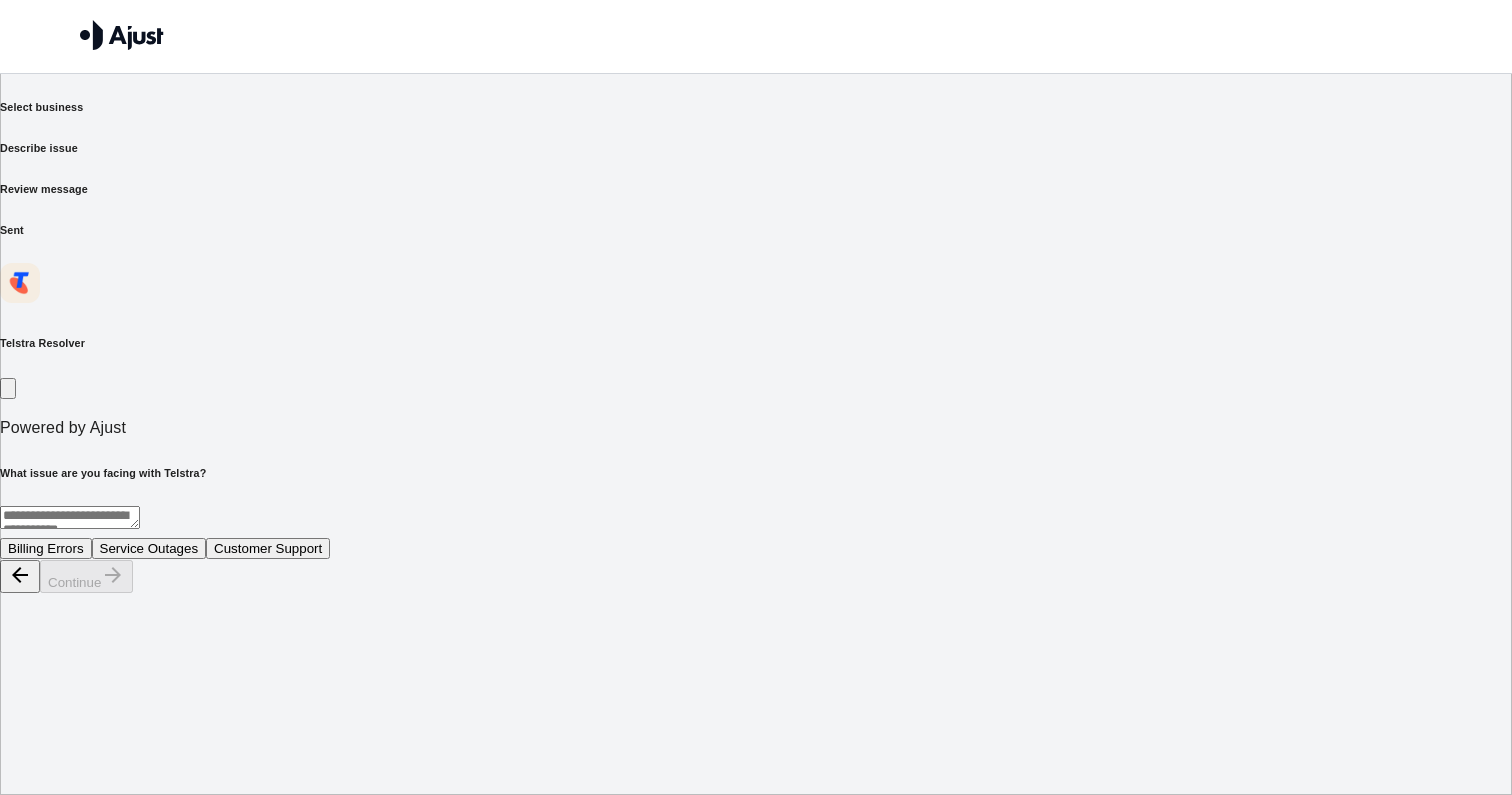 click on "Billing Errors" at bounding box center (46, 548) 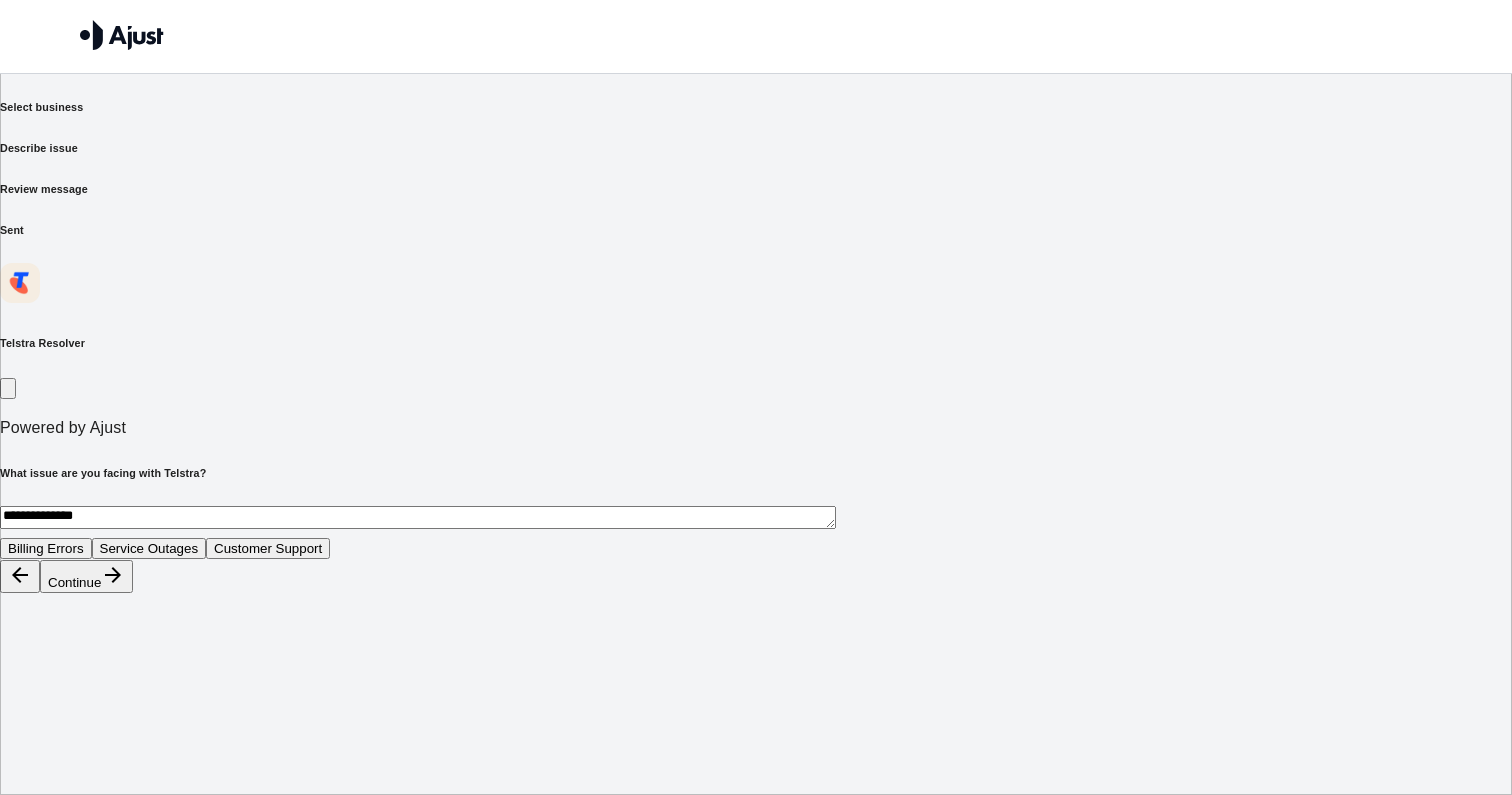click on "Continue" at bounding box center [86, 576] 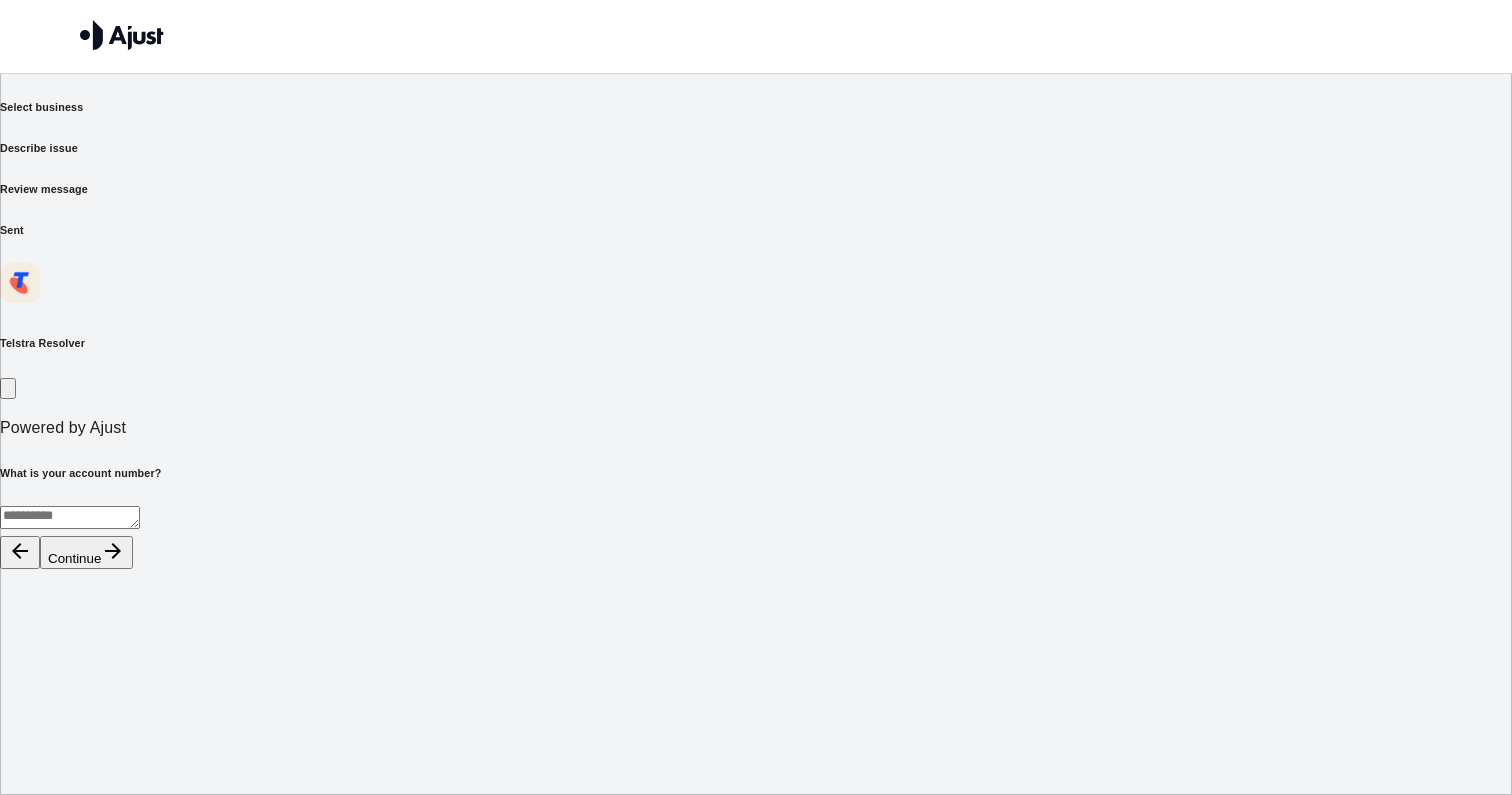click at bounding box center [70, 517] 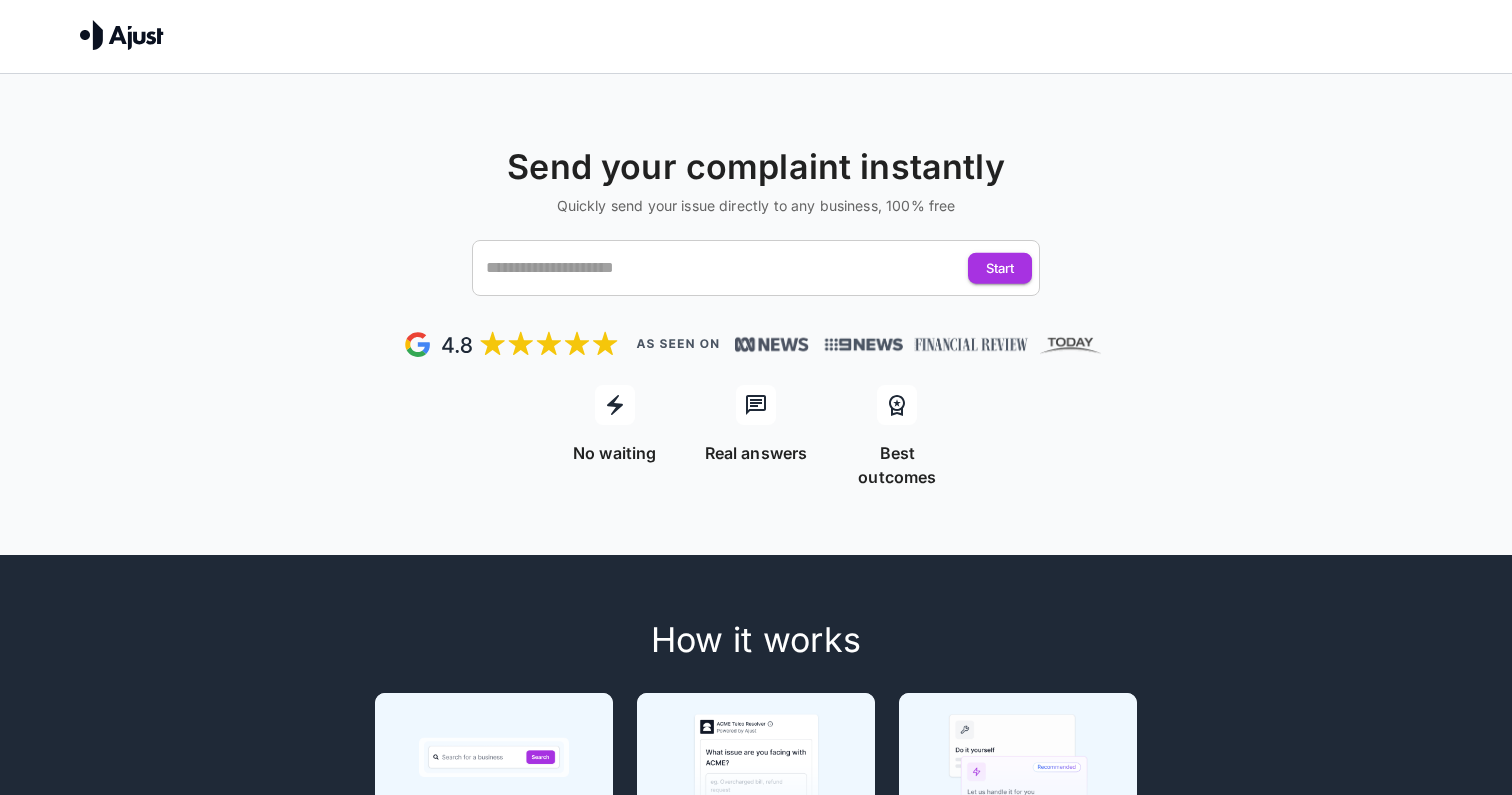 scroll, scrollTop: 0, scrollLeft: 0, axis: both 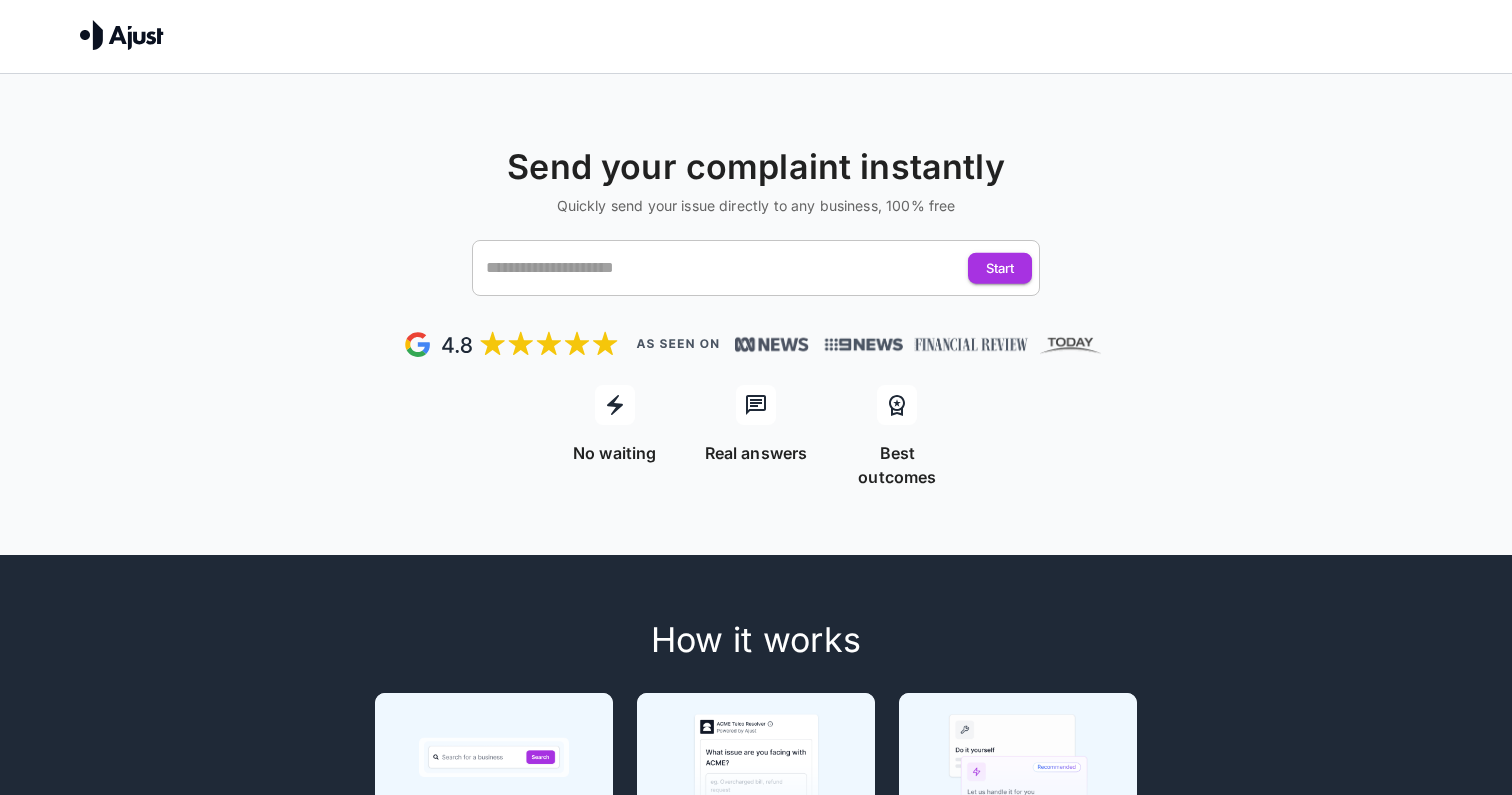 click at bounding box center [737, 268] 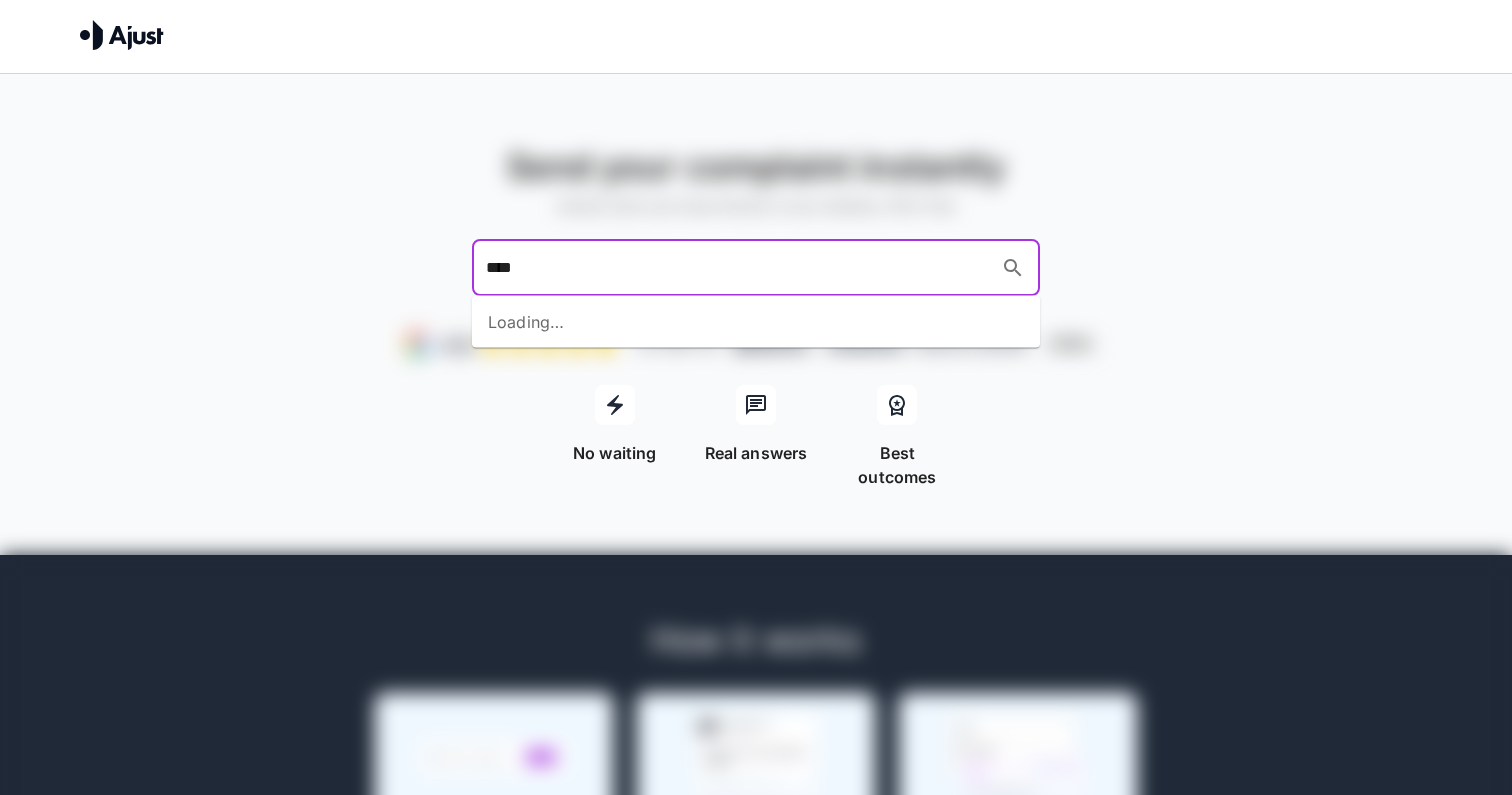 type on "*****" 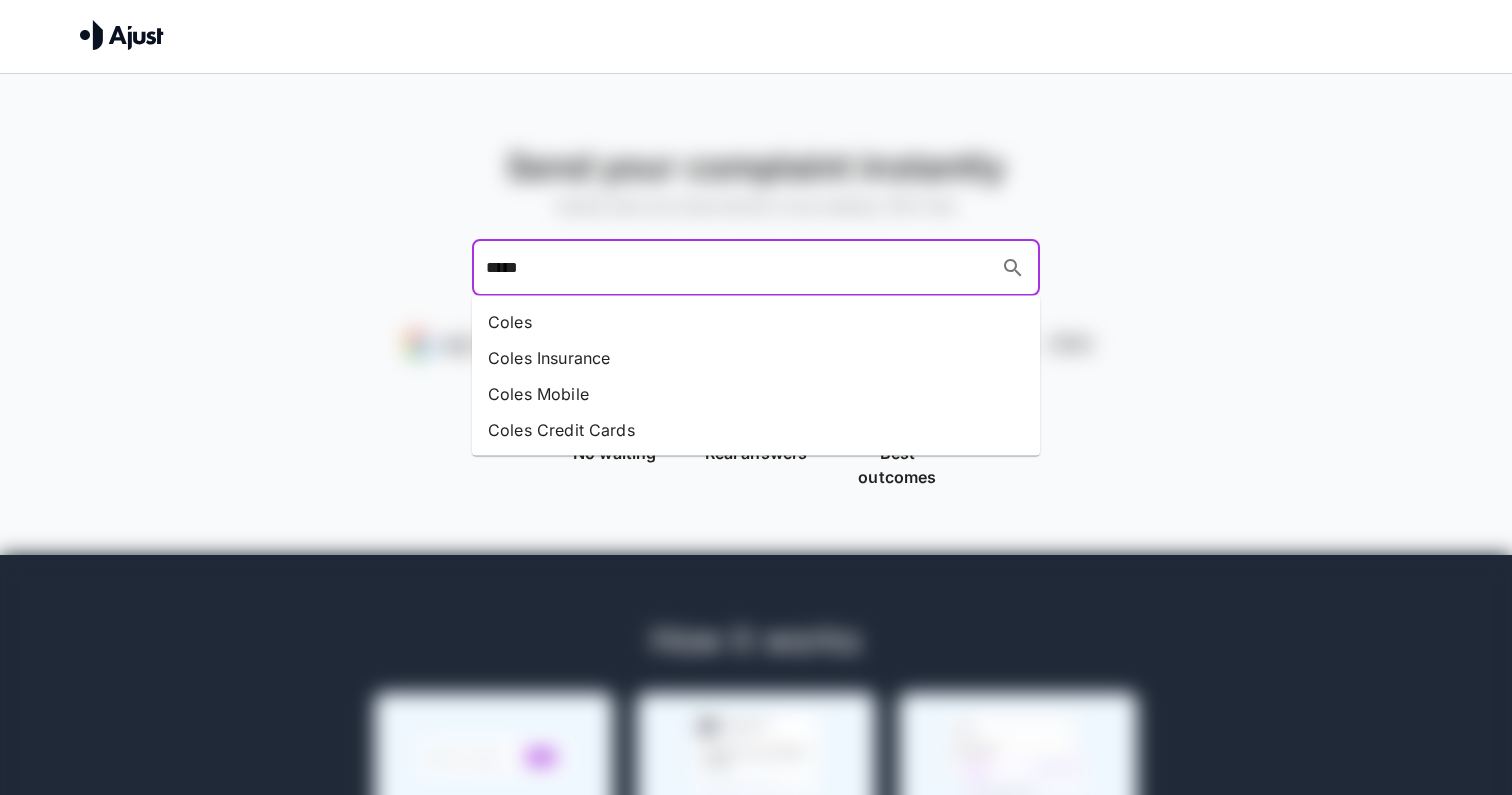click on "Coles" at bounding box center [756, 322] 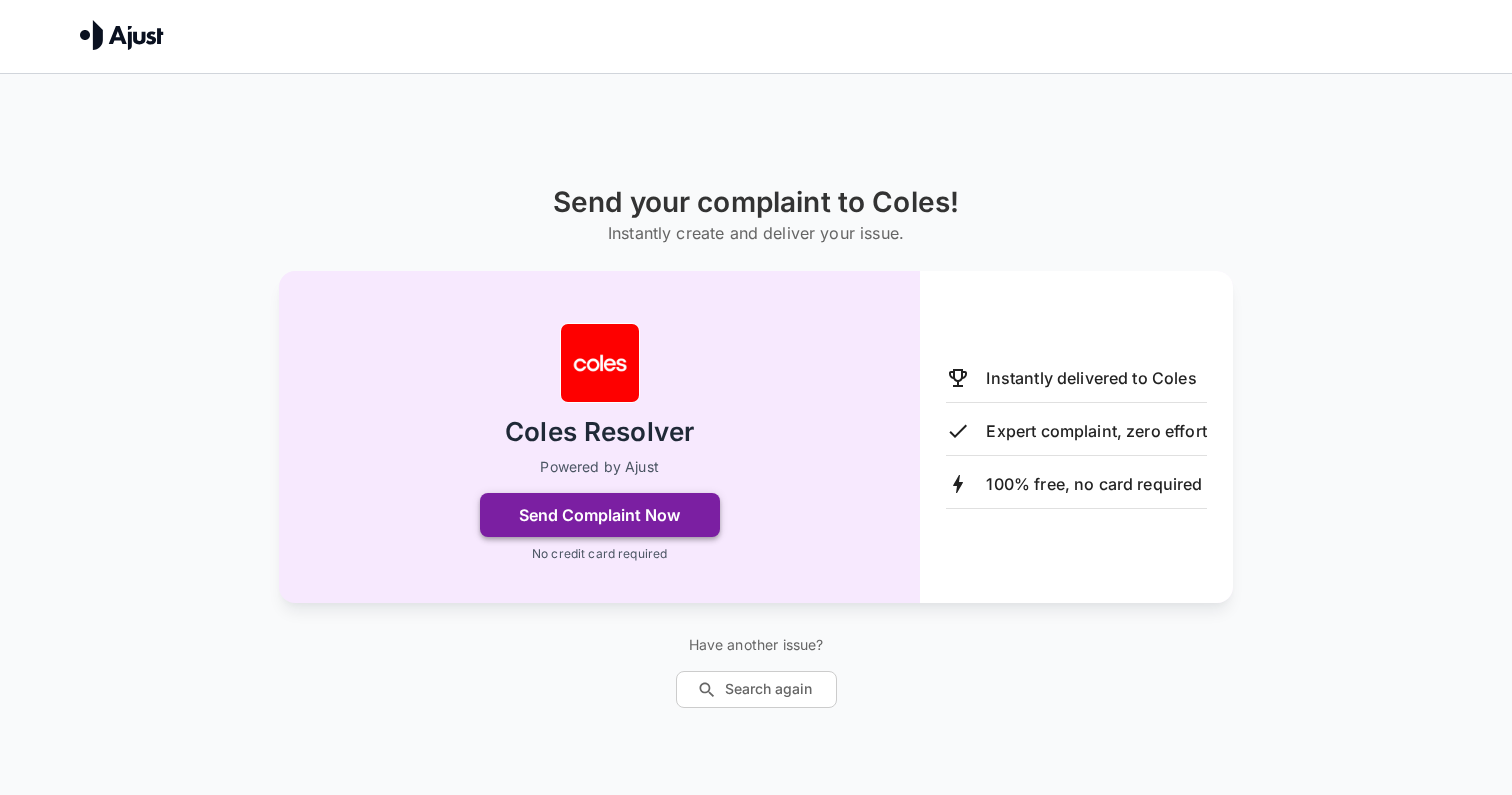 click on "Send Complaint Now" at bounding box center [600, 515] 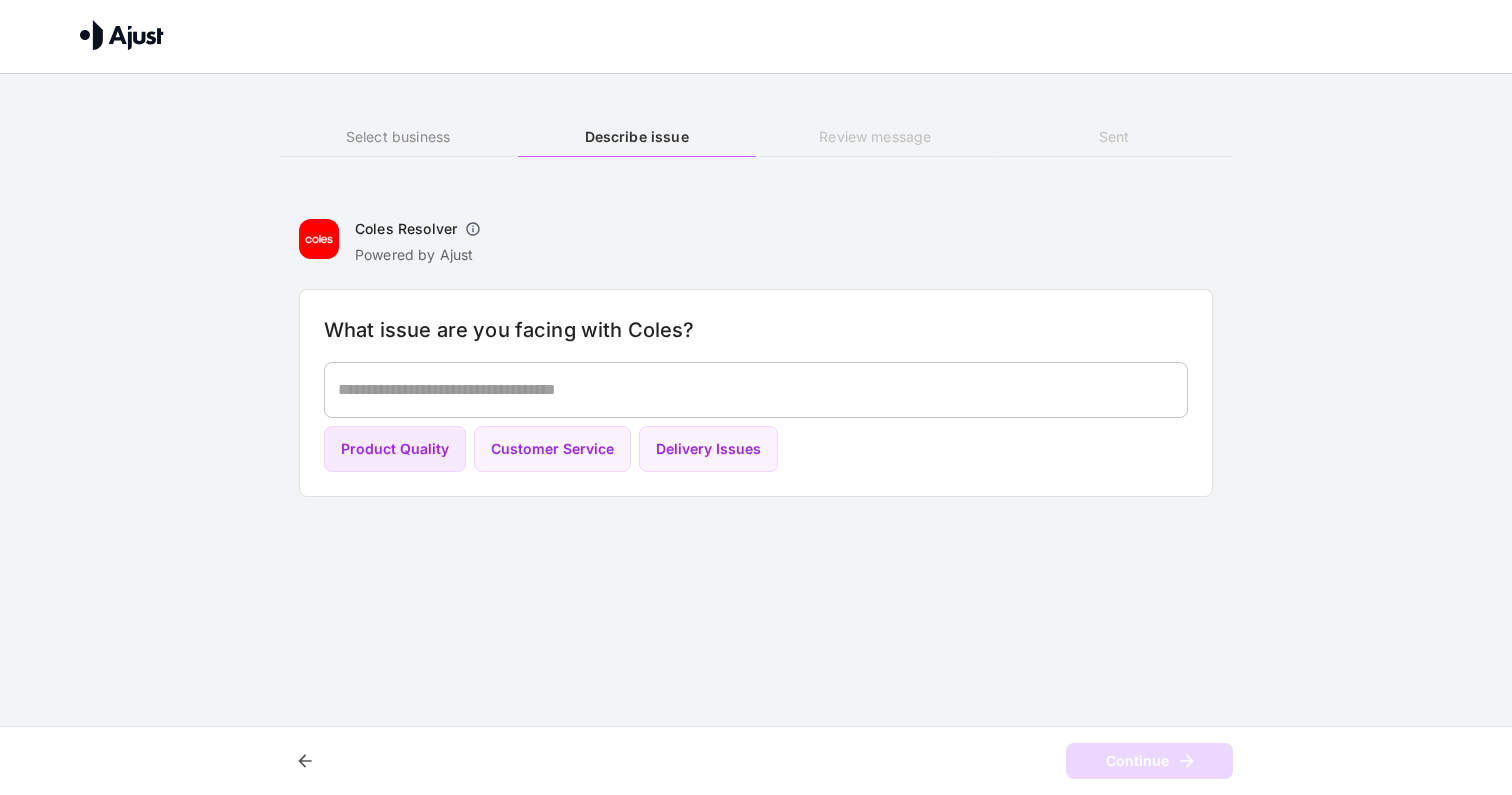 click on "Product Quality" at bounding box center (395, 449) 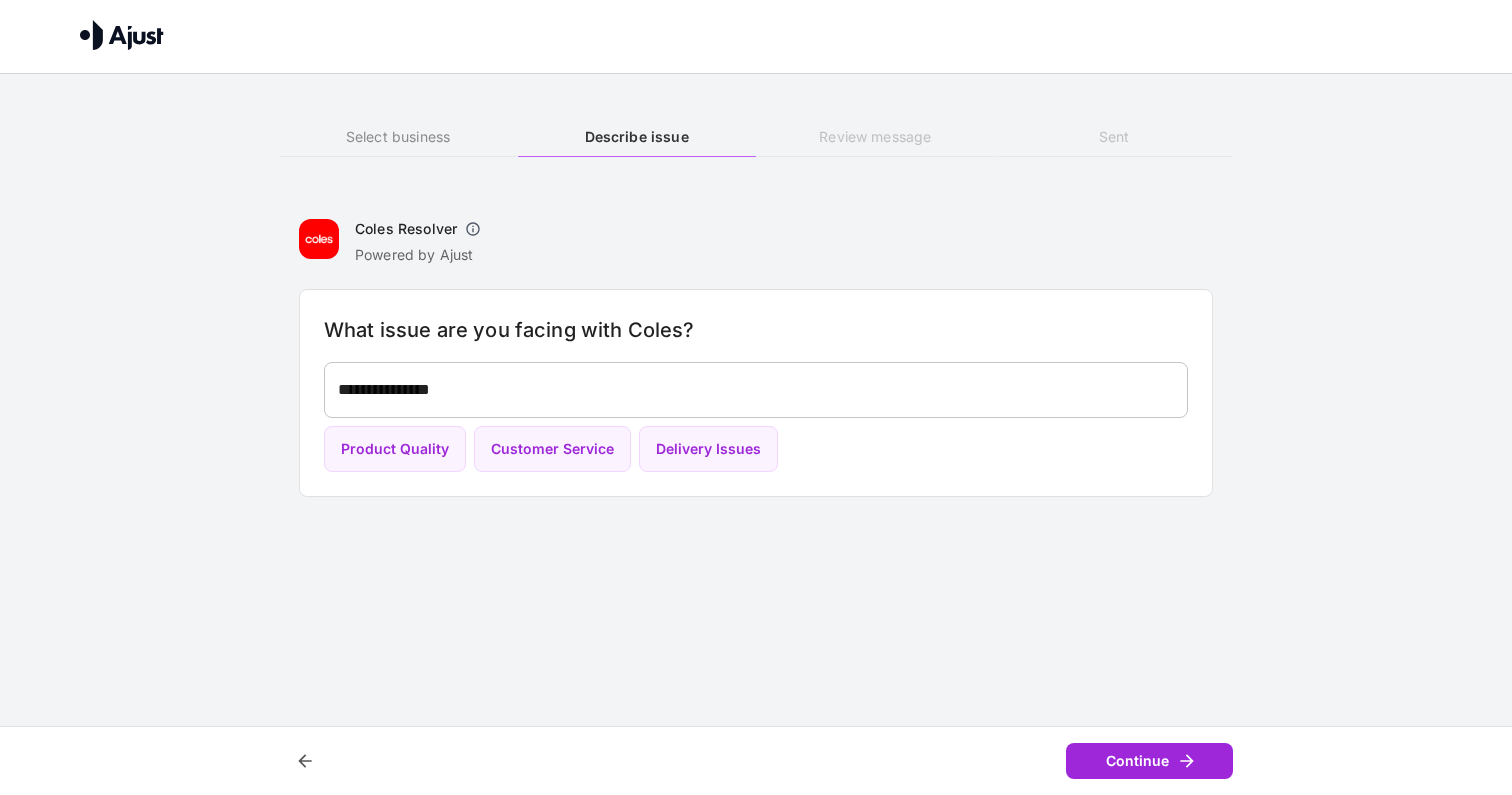 click on "Continue" at bounding box center (1149, 761) 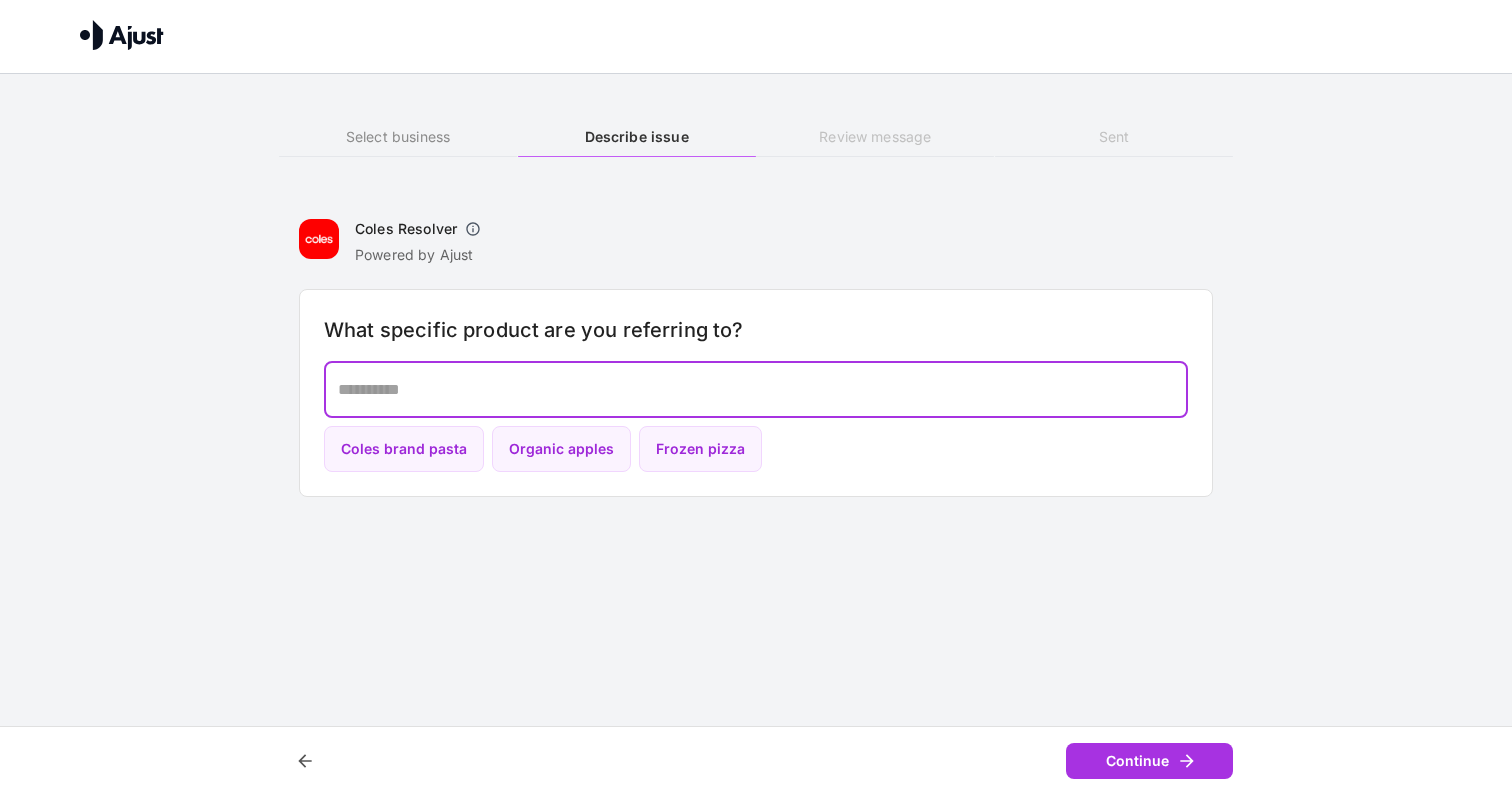 click at bounding box center [756, 389] 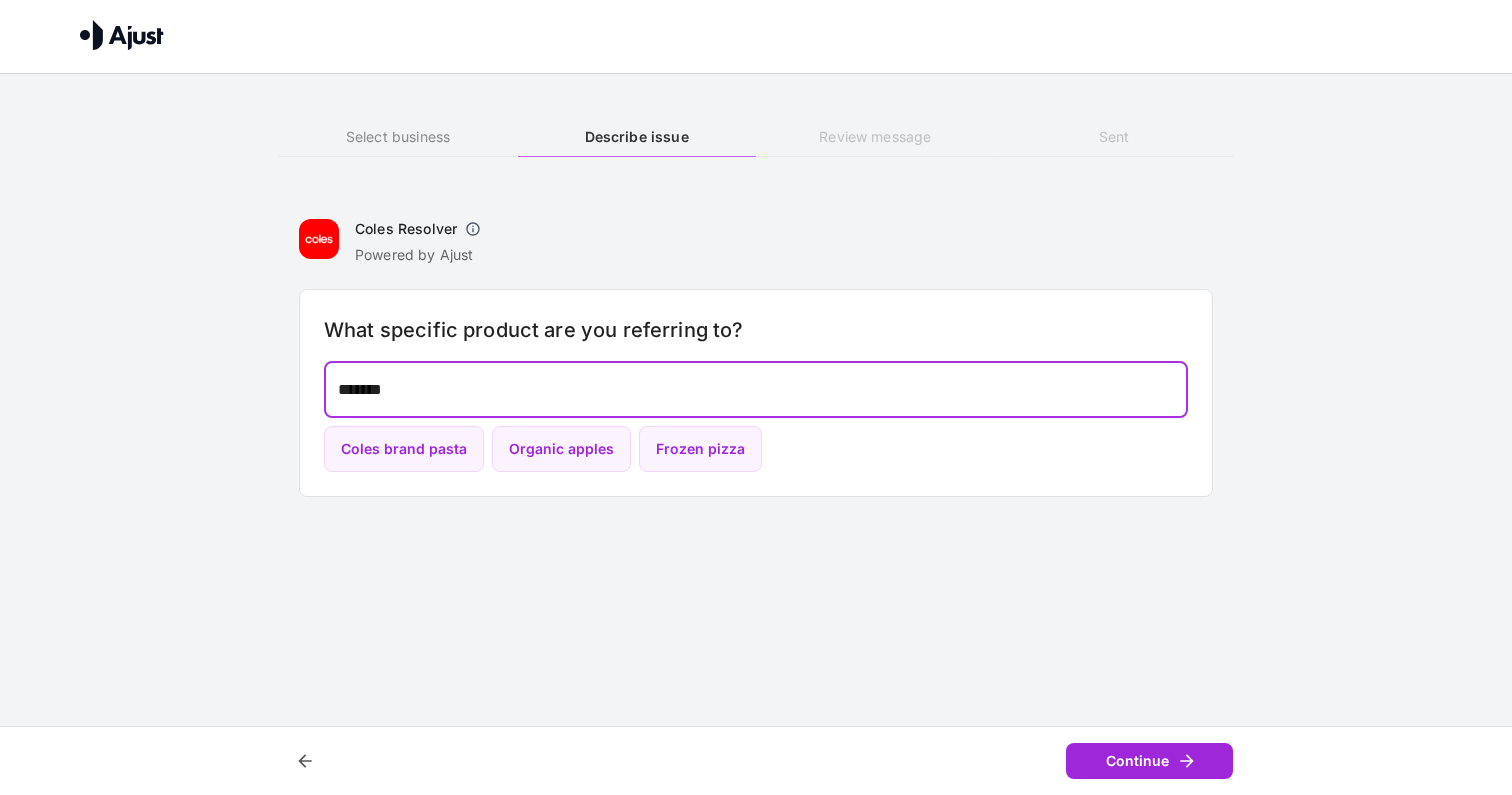 type on "*******" 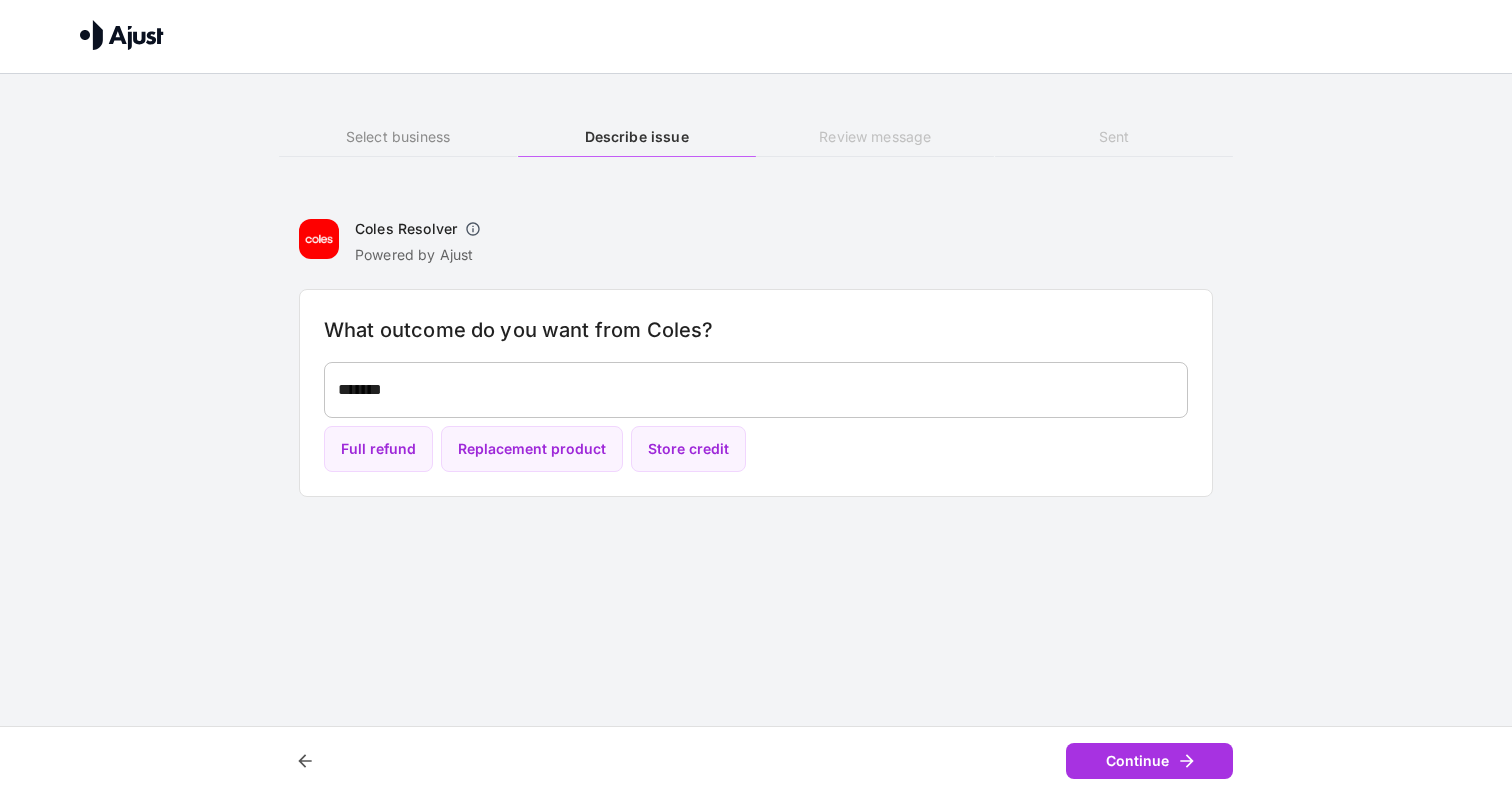 click on "*******" at bounding box center [756, 389] 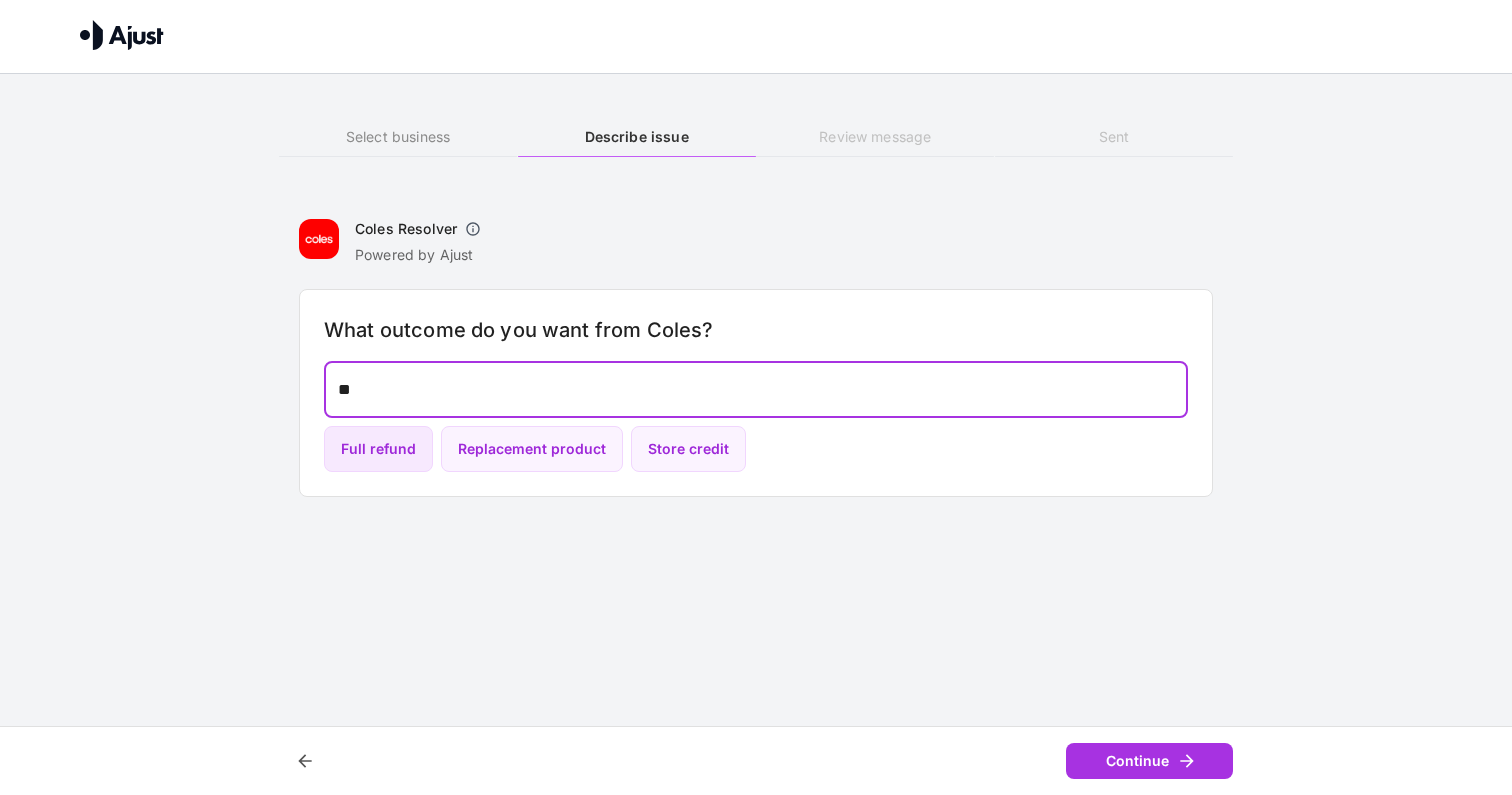 type on "*" 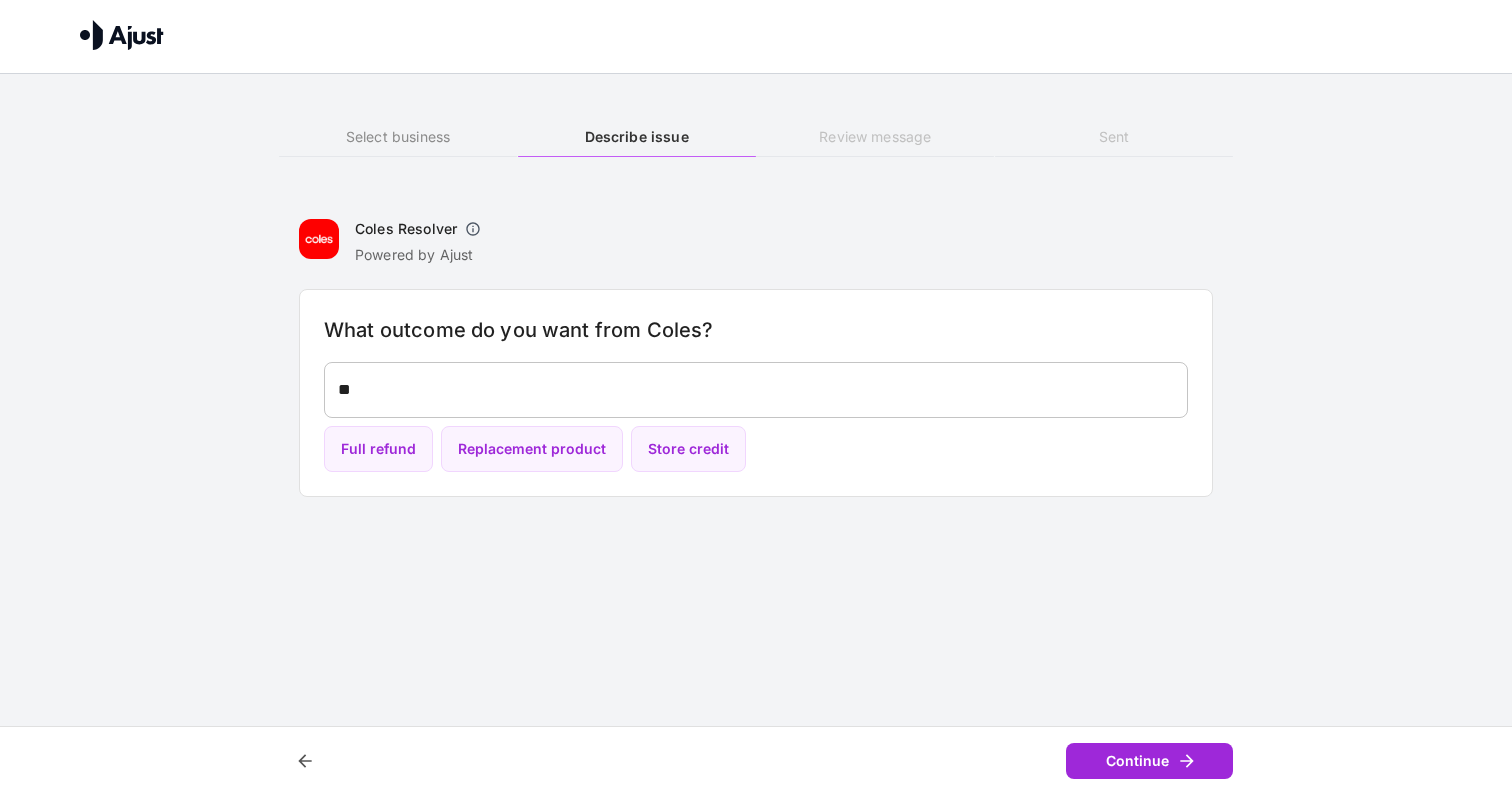 click on "Continue" at bounding box center (1149, 761) 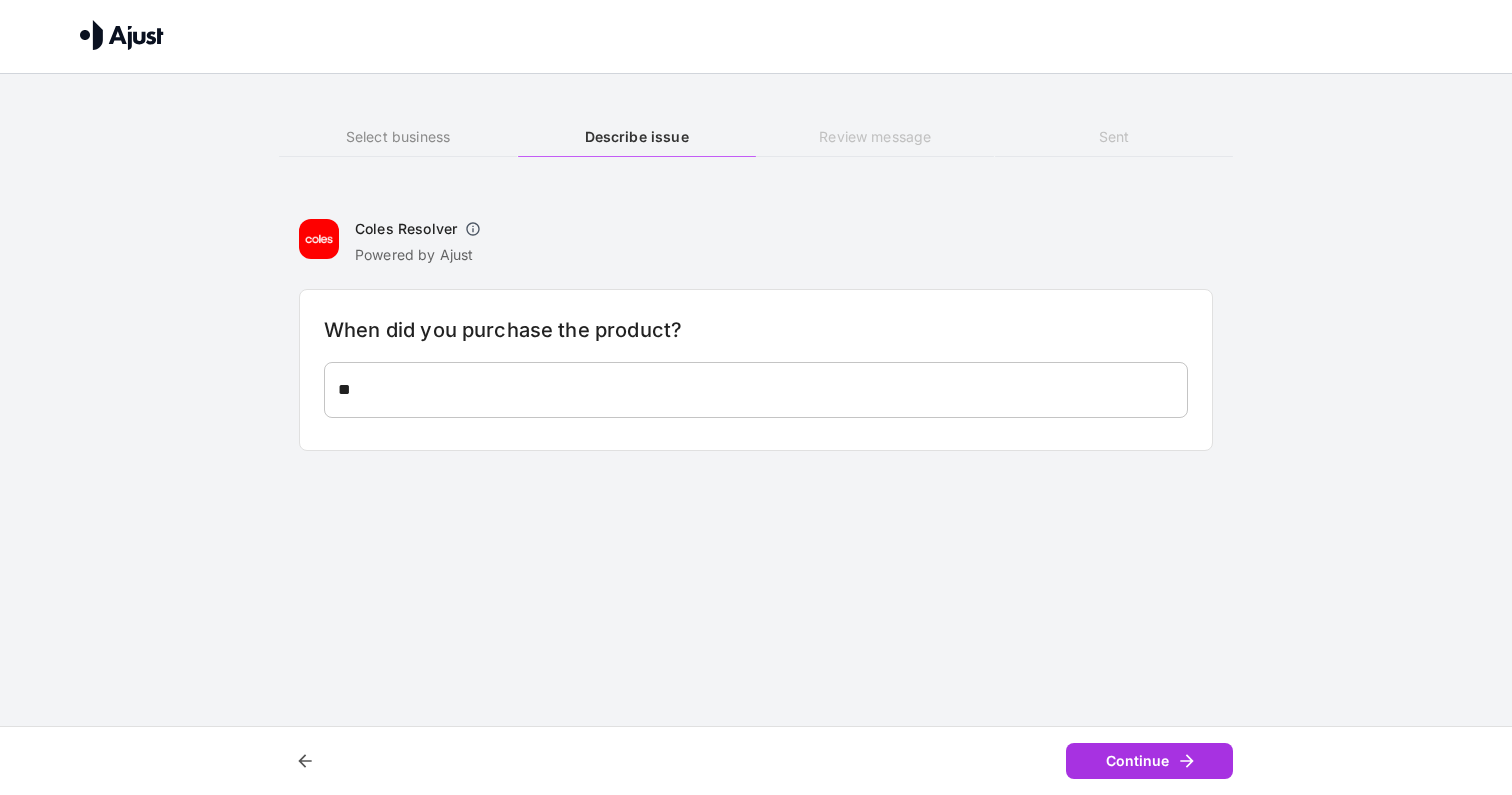 click on "*" at bounding box center (756, 389) 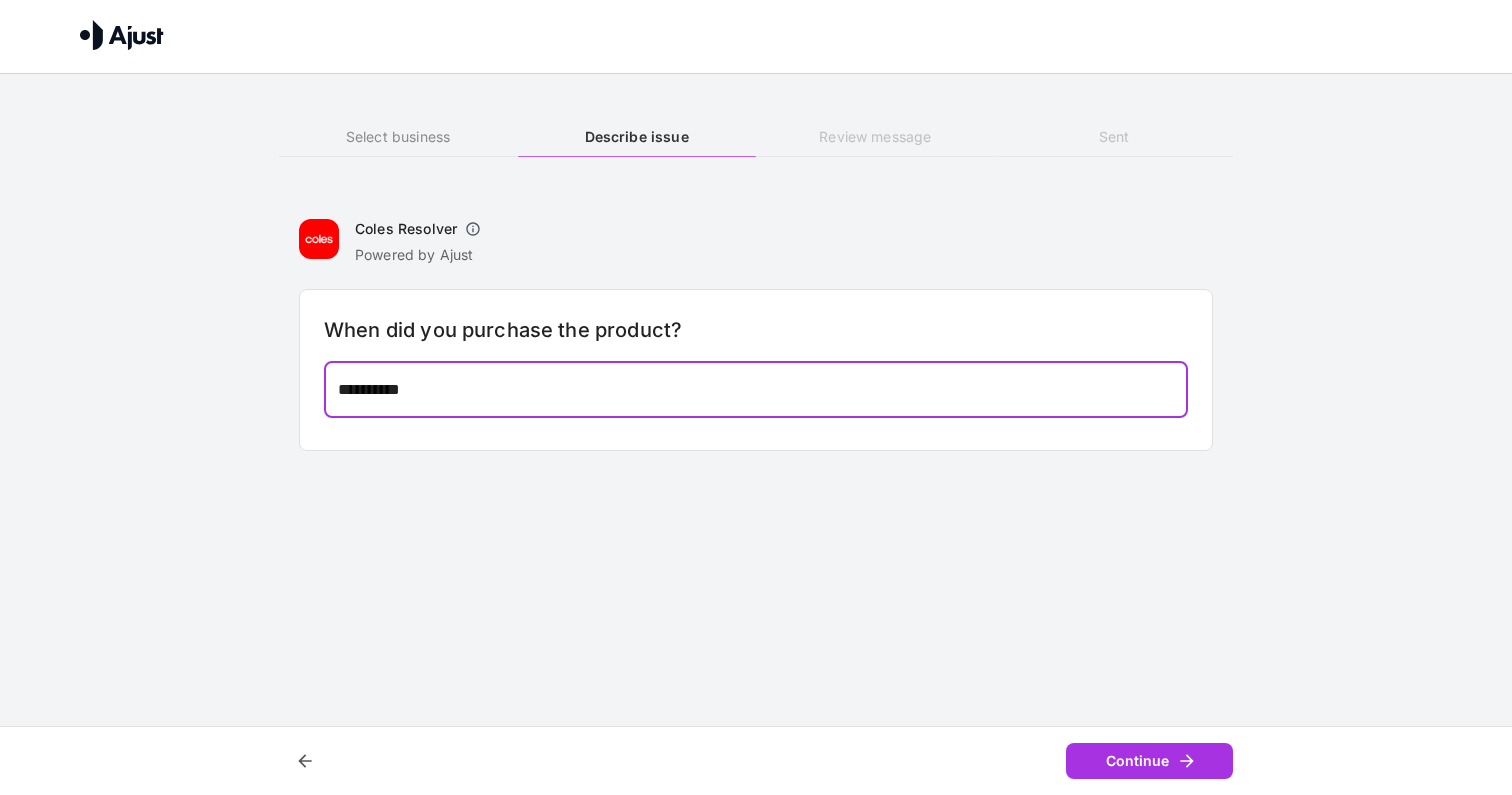 type on "**********" 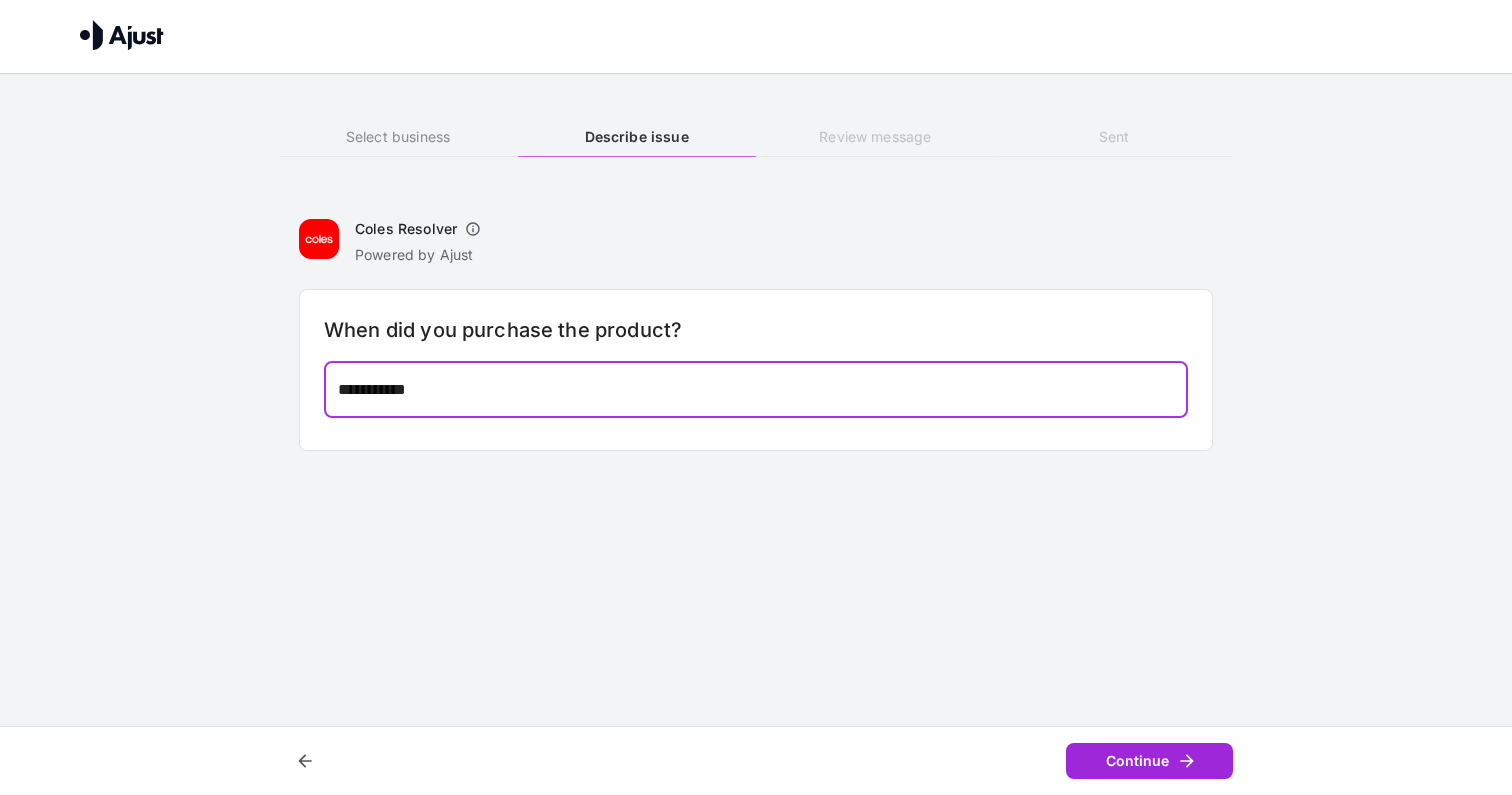 click on "Continue" at bounding box center [1149, 761] 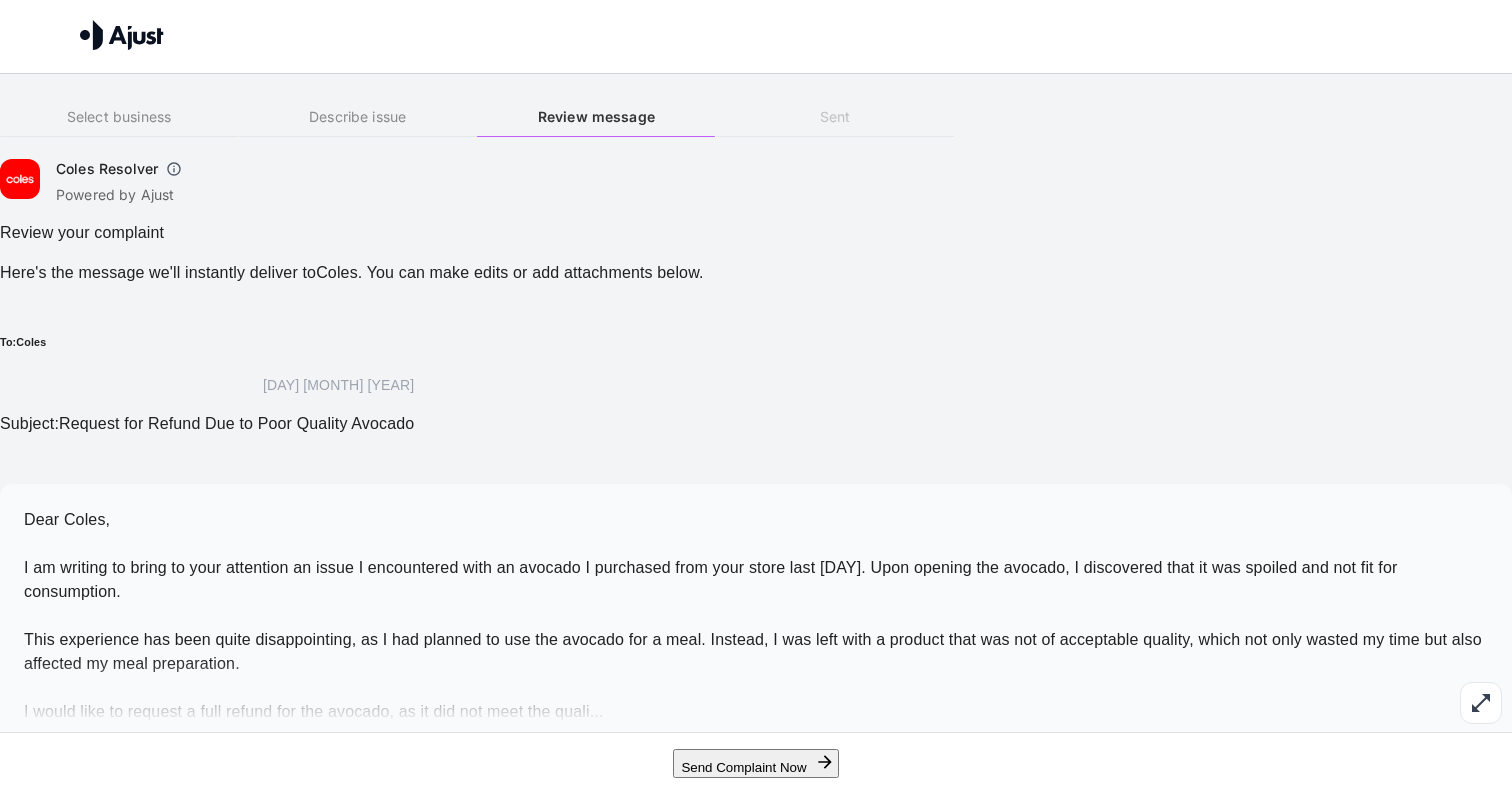 click on "Select business Describe issue Review message Sent Coles Resolver Powered by Ajust Review your complaint Here's the message we'll instantly deliver to  Coles . You can make edits or add attachments below. To:  Coles [DAY] [MONTH] [YEAR] Subject:  Request for Refund Due to Poor Quality Avocado Dear Coles,
I am writing to bring to your attention an issue I encountered with an avocado I purchased from your store last [DAY]. Upon opening the avocado, I discovered that it was spoiled and not fit for consumption.
This experience has been quite disappointing, as I had planned to use the avocado for a meal. Instead, I was left with a product that was not of acceptable quality, which not only wasted my time but also affected my meal preparation.
I would like to request a full refund for the avocado, as it did not meet the quali ... Add Detail Upload Attachment" at bounding box center [756, 448] 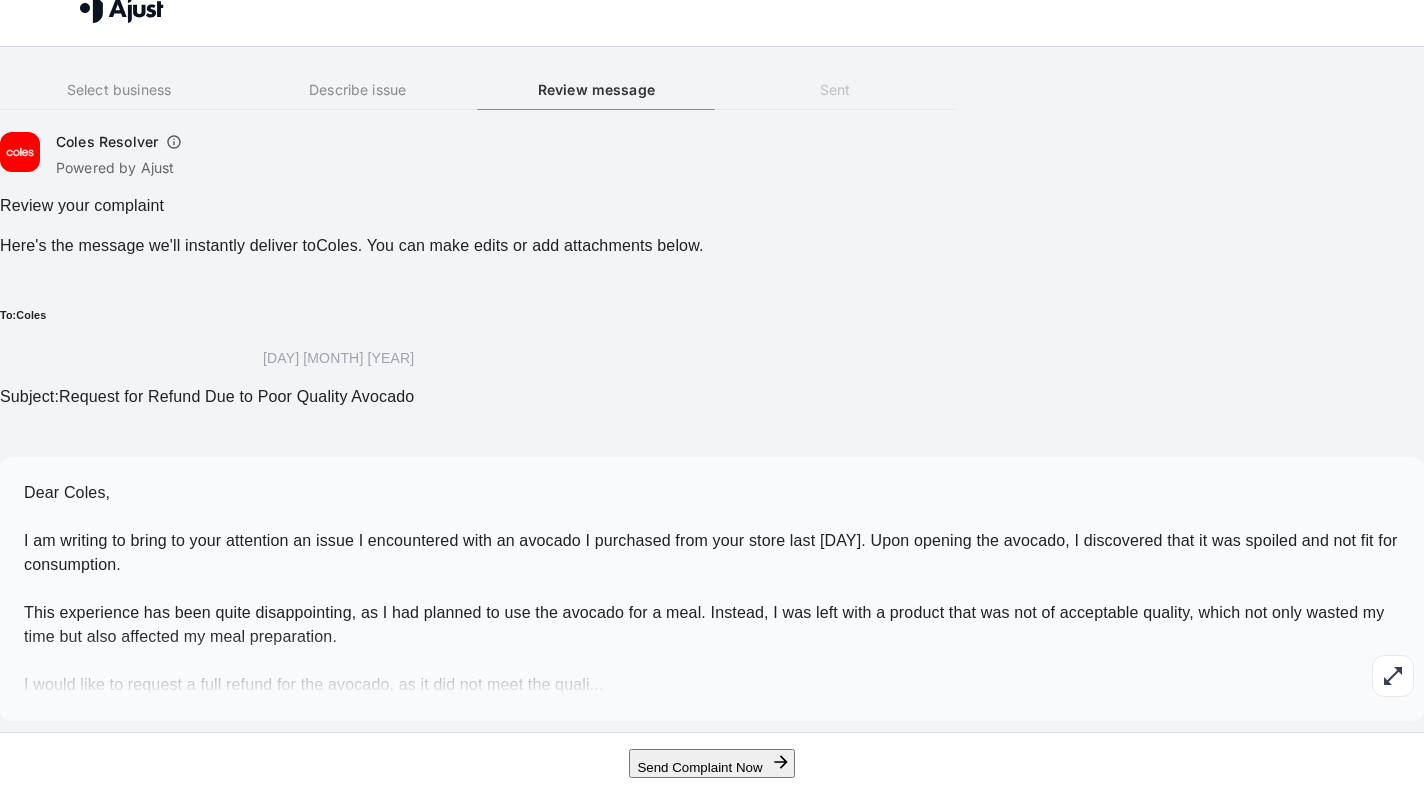 scroll, scrollTop: 118, scrollLeft: 0, axis: vertical 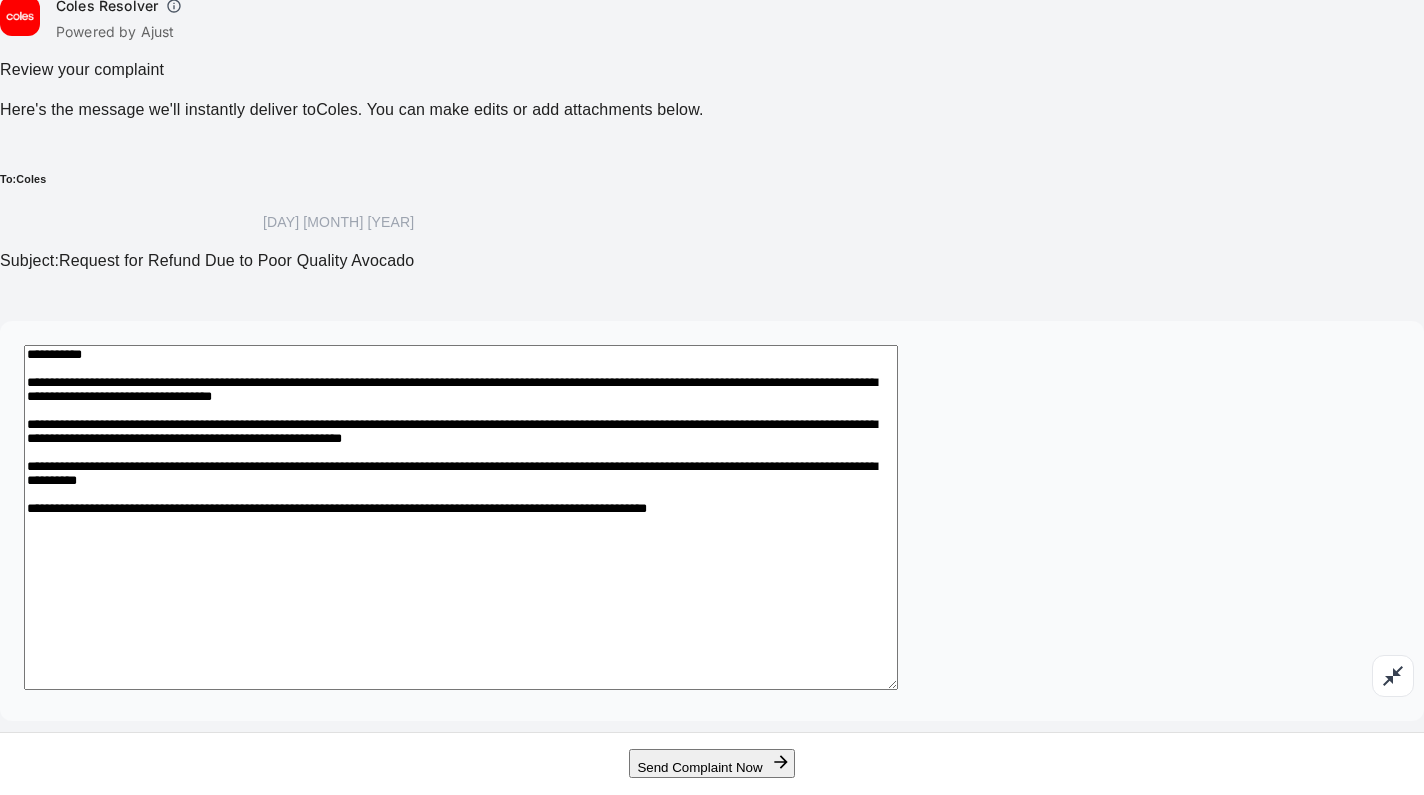 click on "Send Complaint Now" at bounding box center (711, 763) 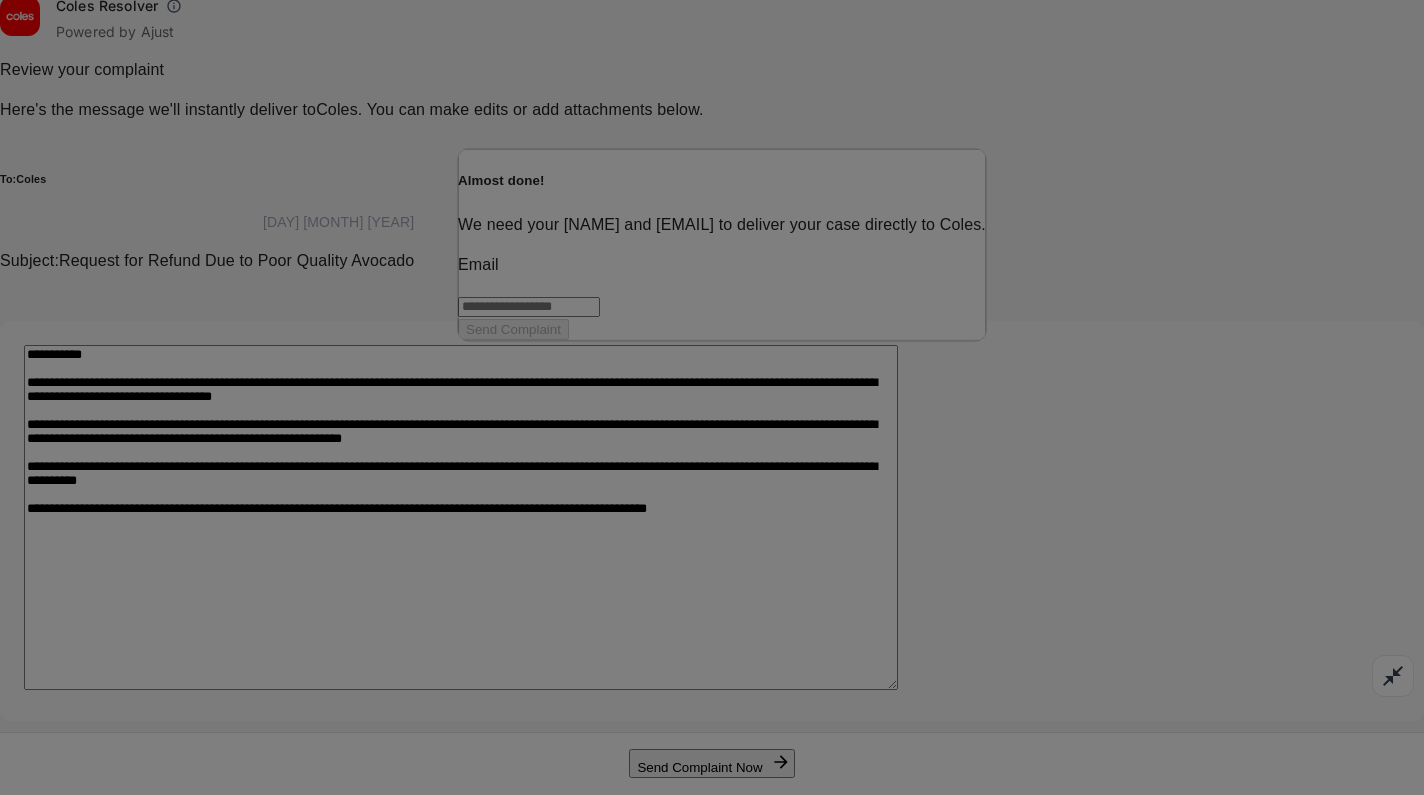 click at bounding box center [529, 307] 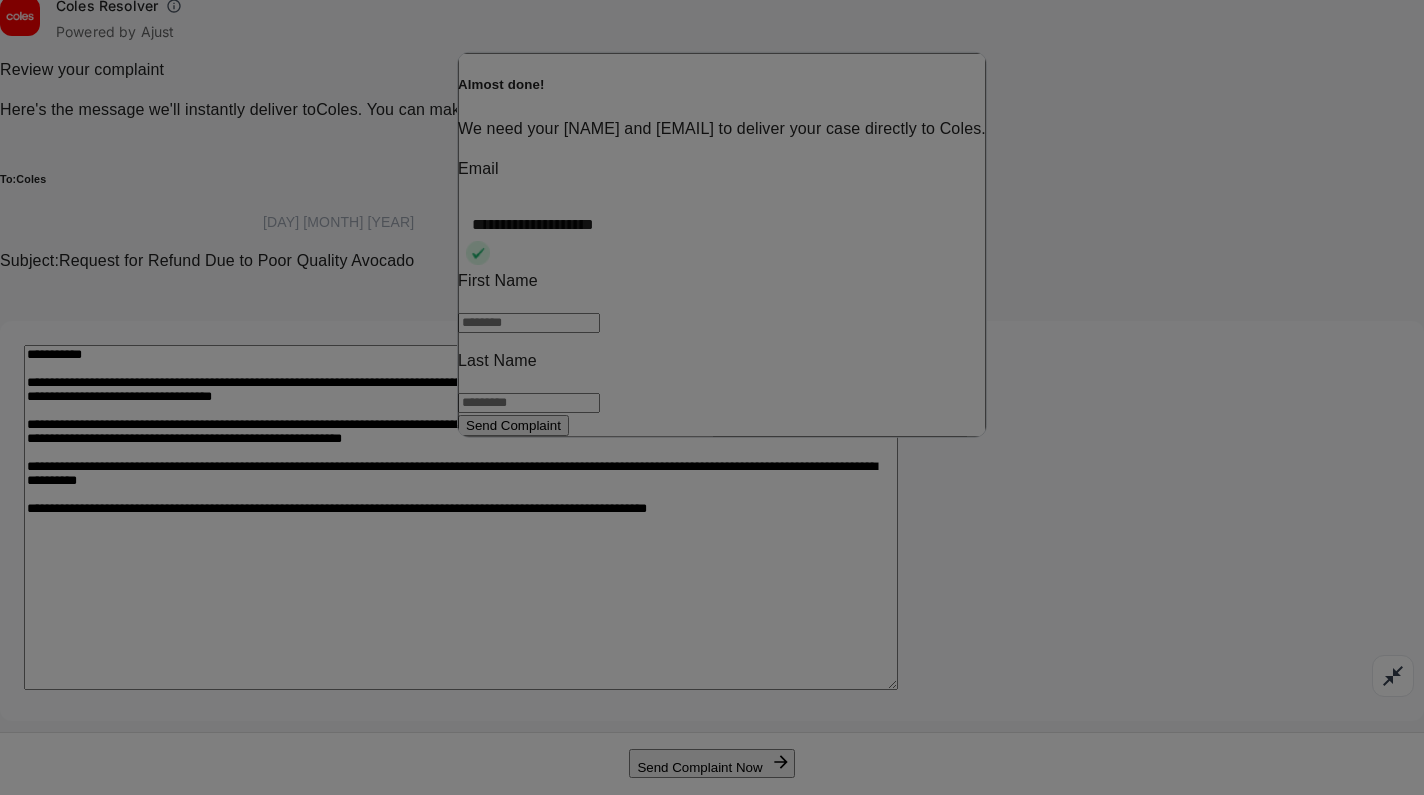 click at bounding box center (529, 323) 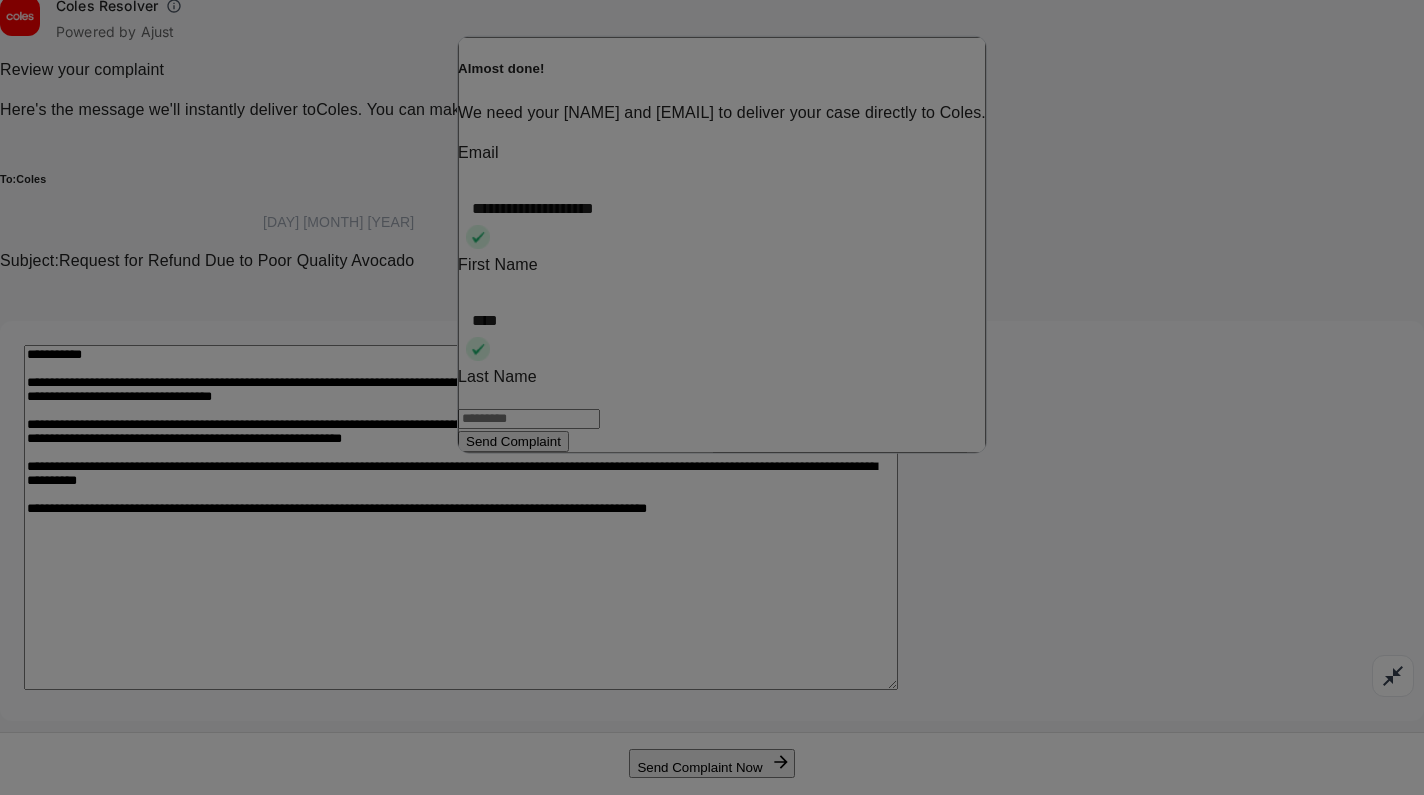 click at bounding box center (529, 419) 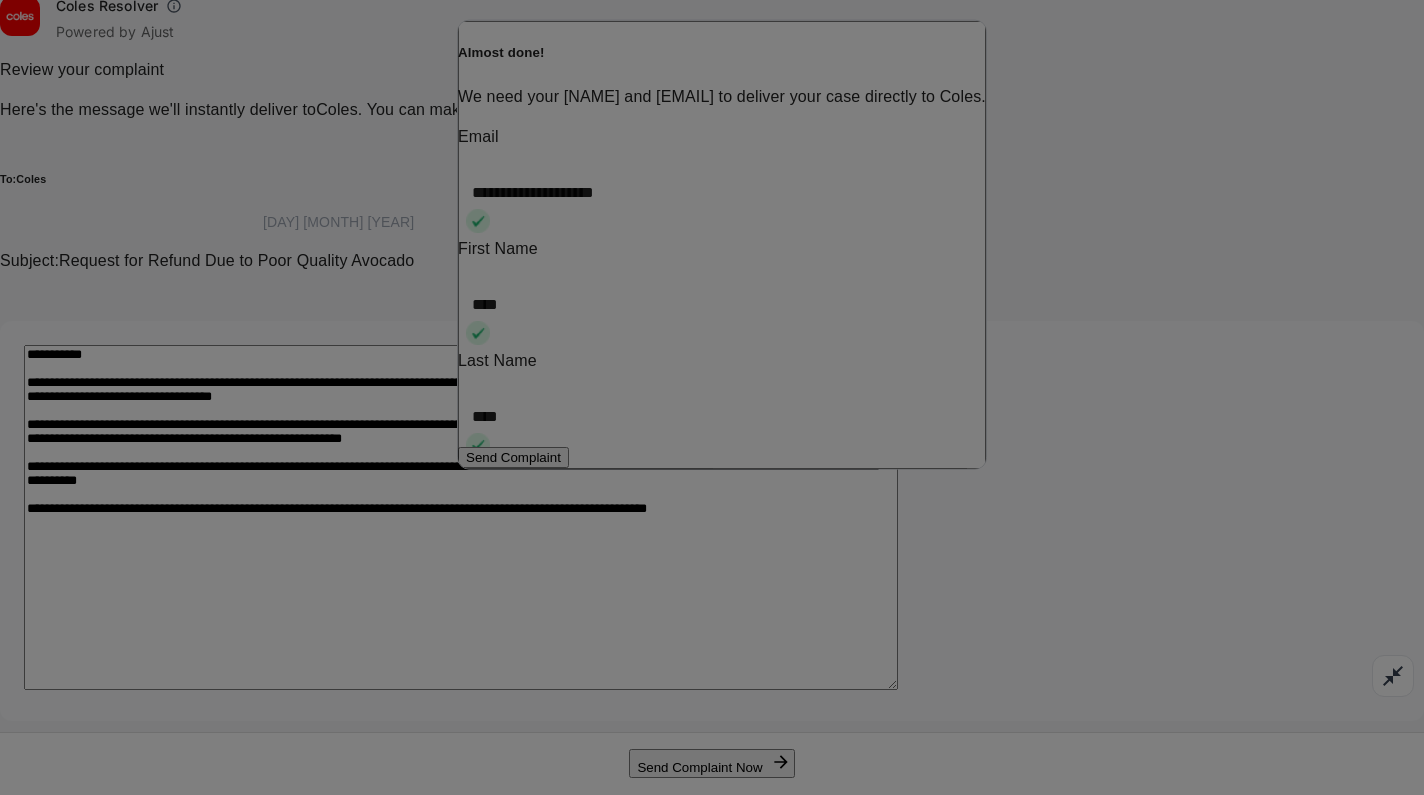 click at bounding box center [712, 795] 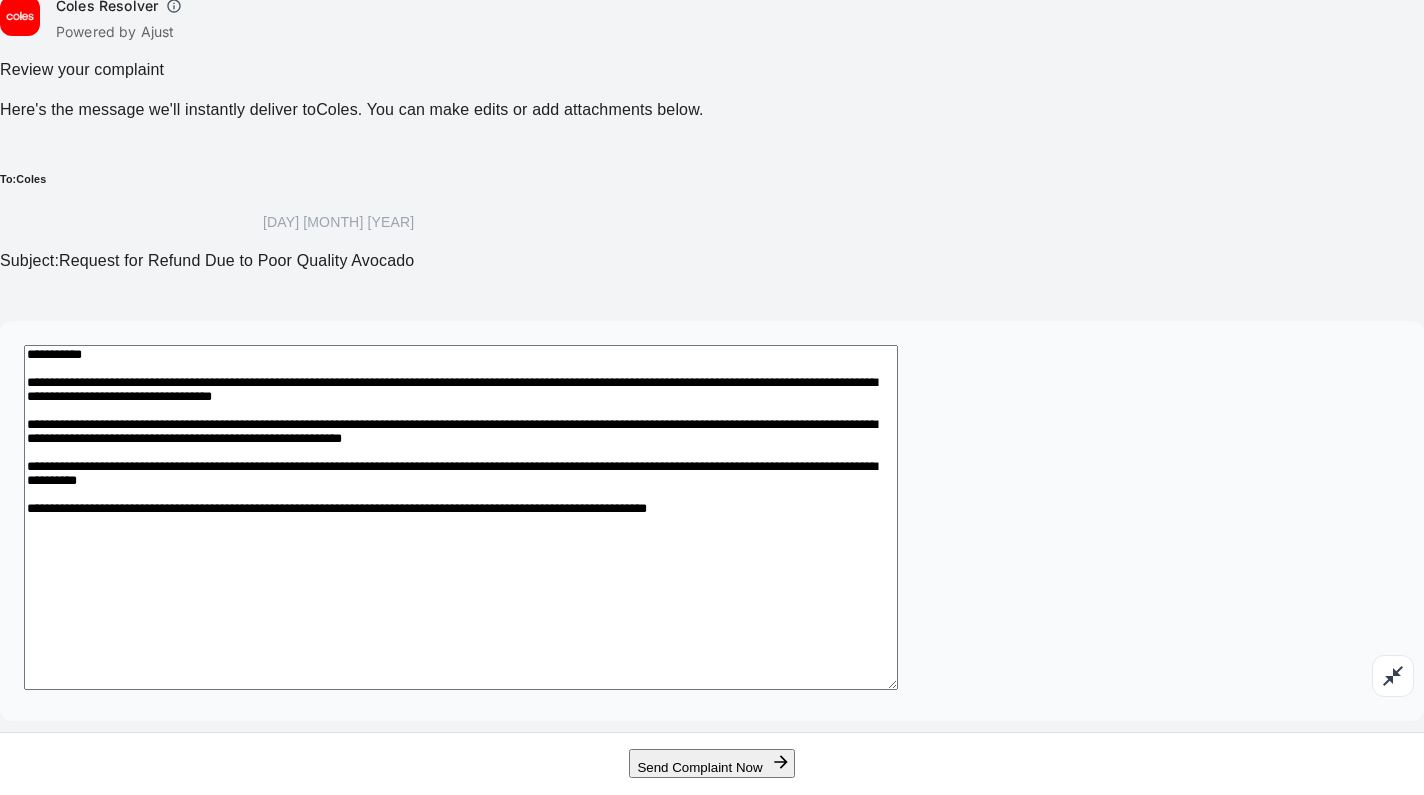 type 